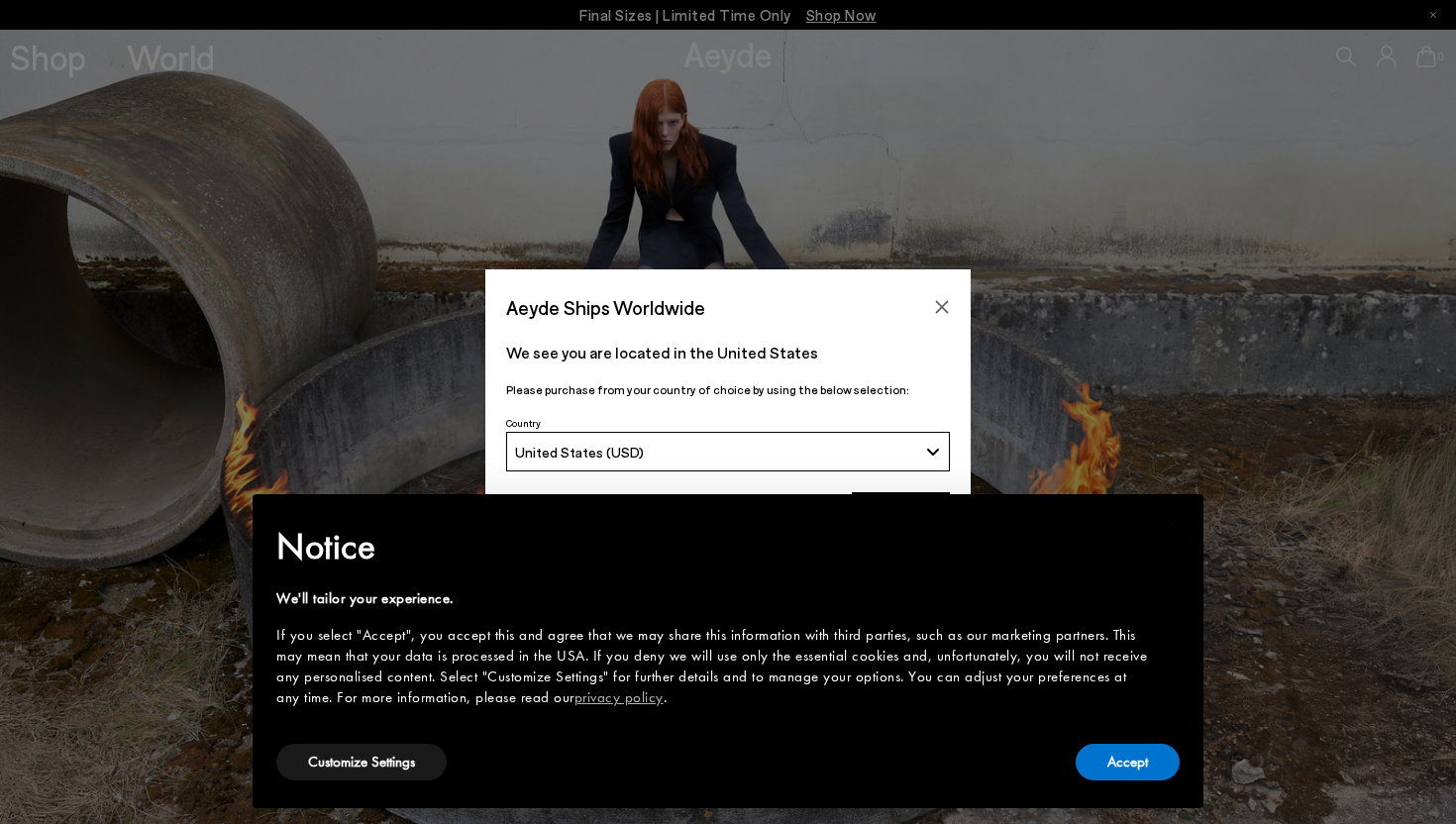 scroll, scrollTop: 0, scrollLeft: 0, axis: both 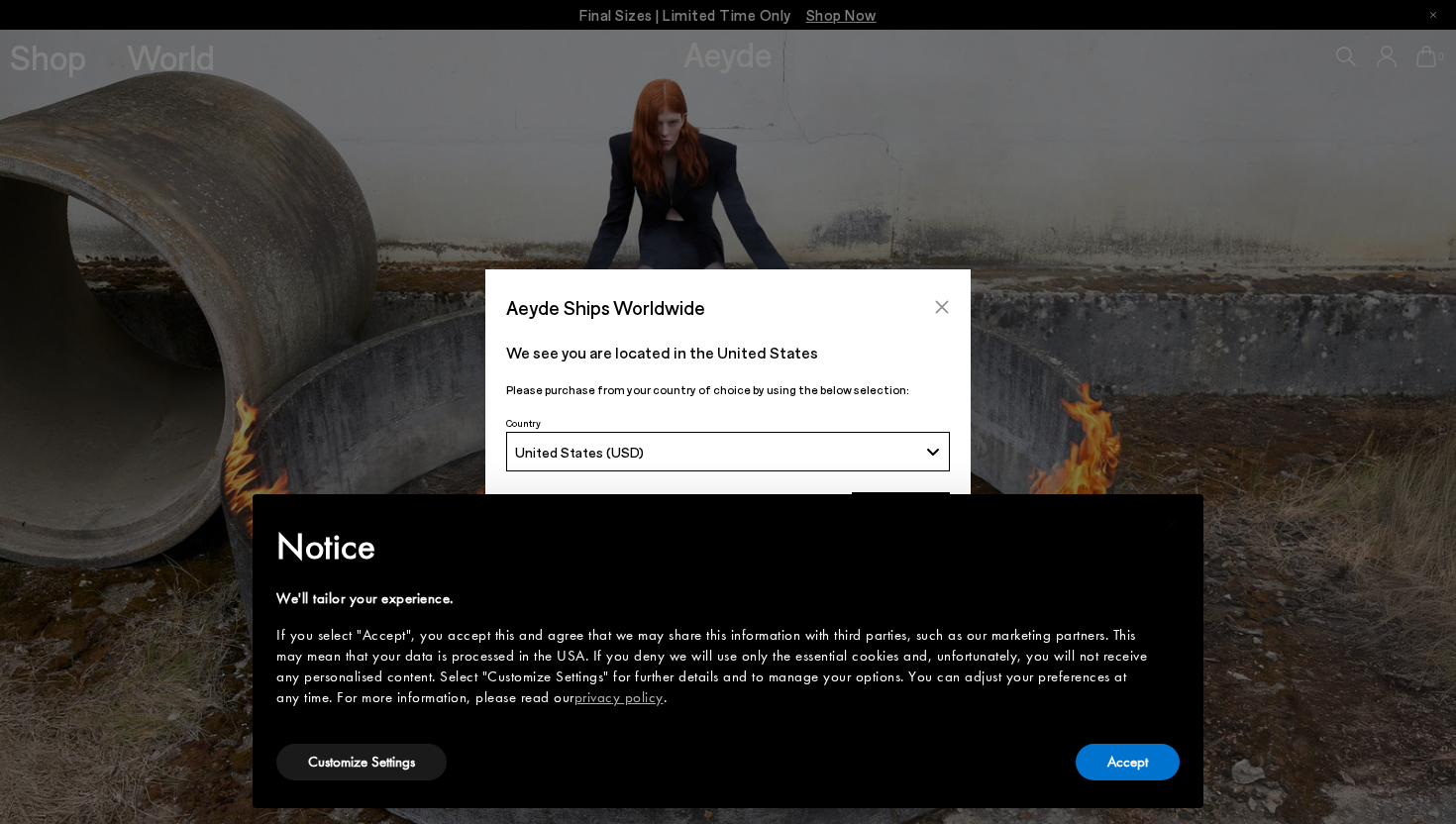 click 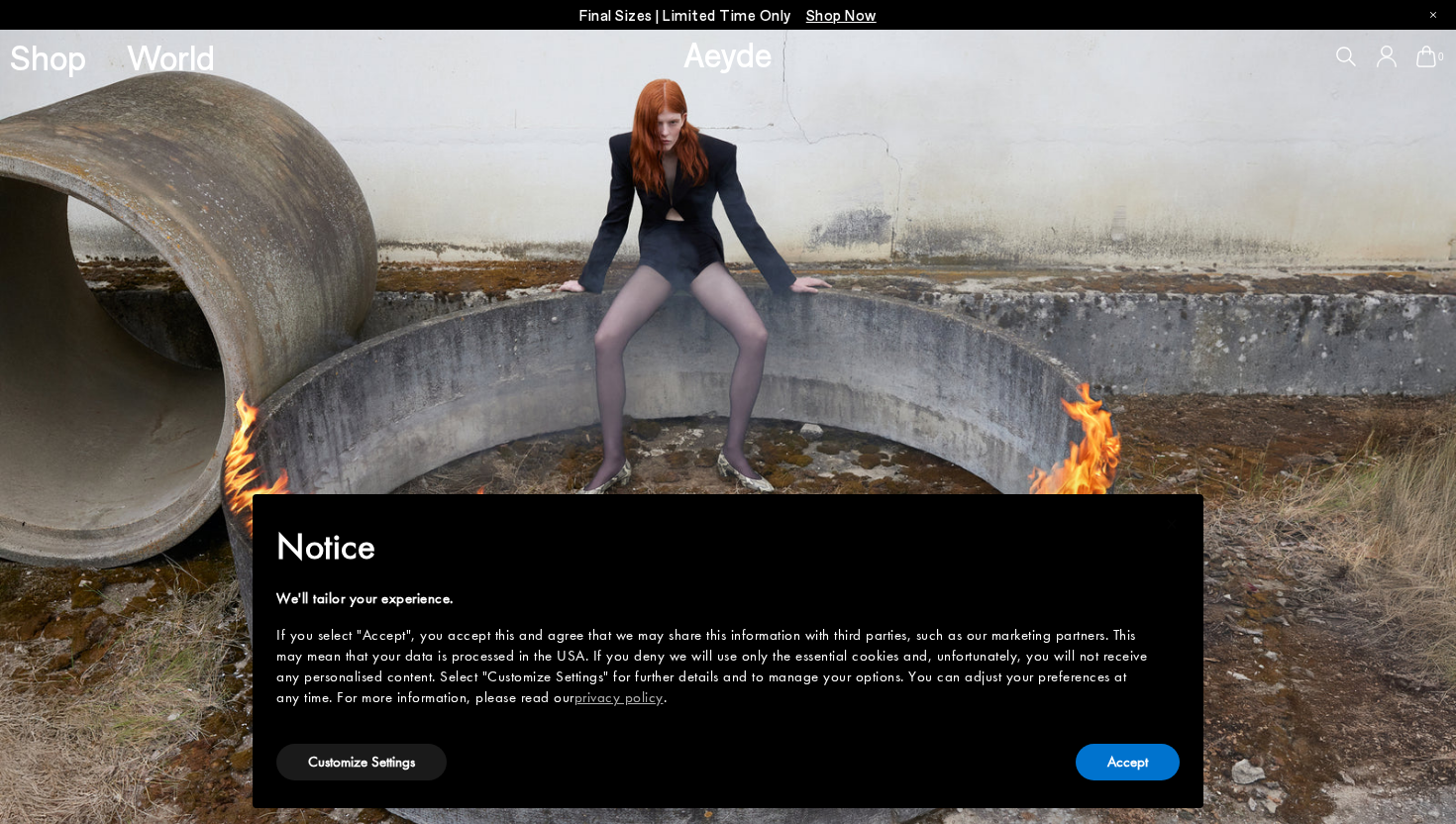 click at bounding box center (728, 427) 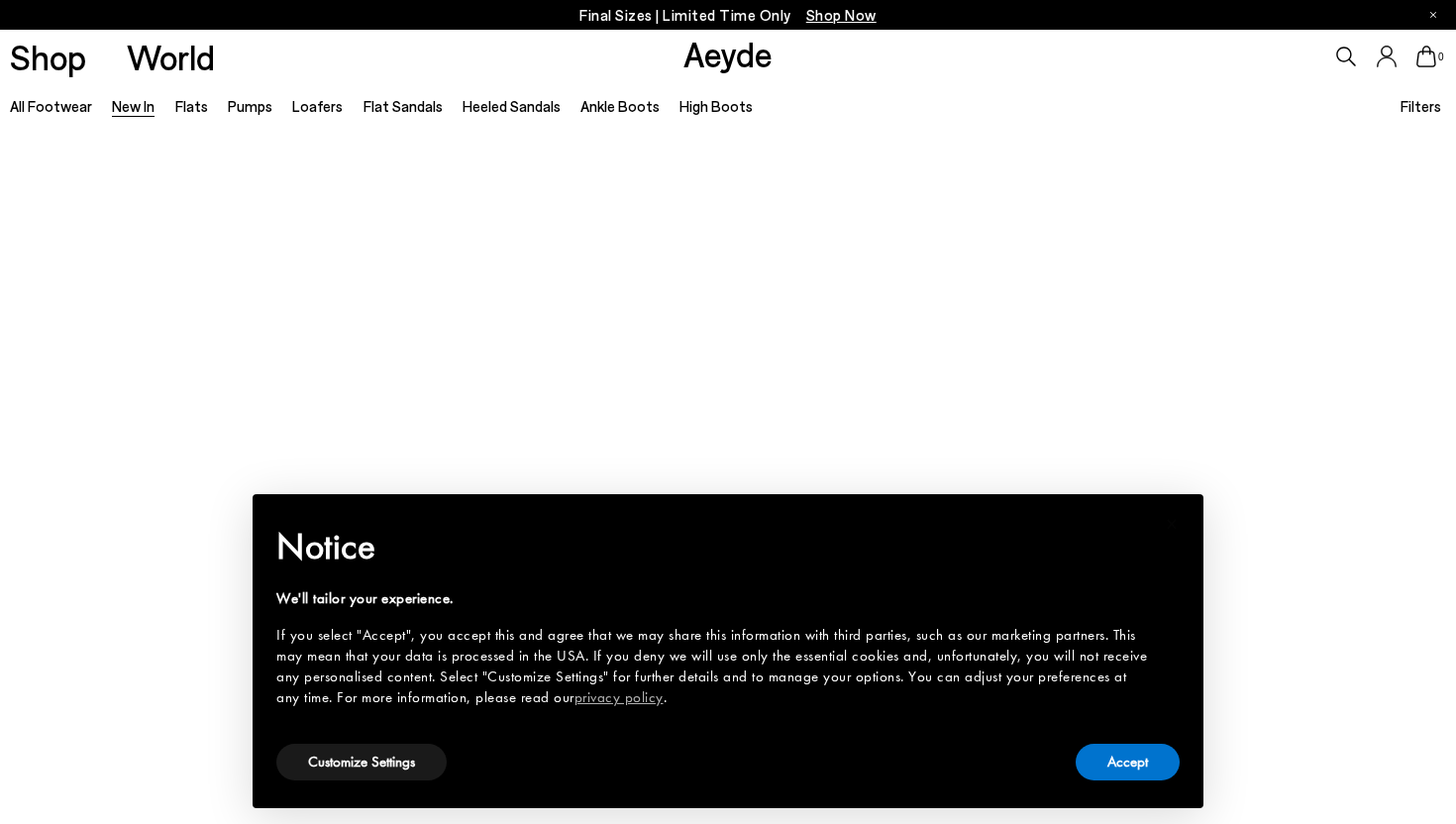 scroll, scrollTop: 0, scrollLeft: 0, axis: both 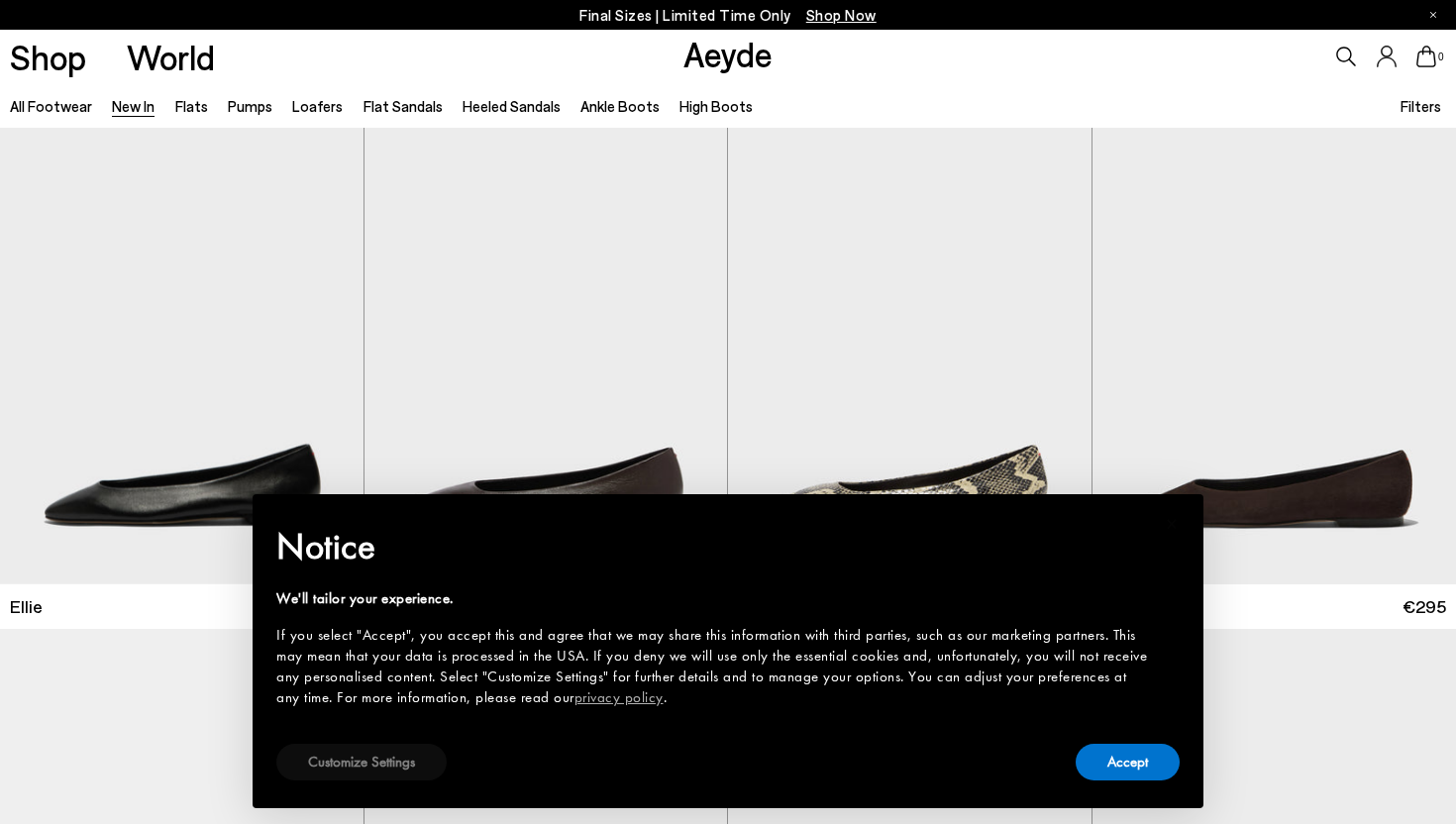 click on "Customize Settings" at bounding box center [362, 762] 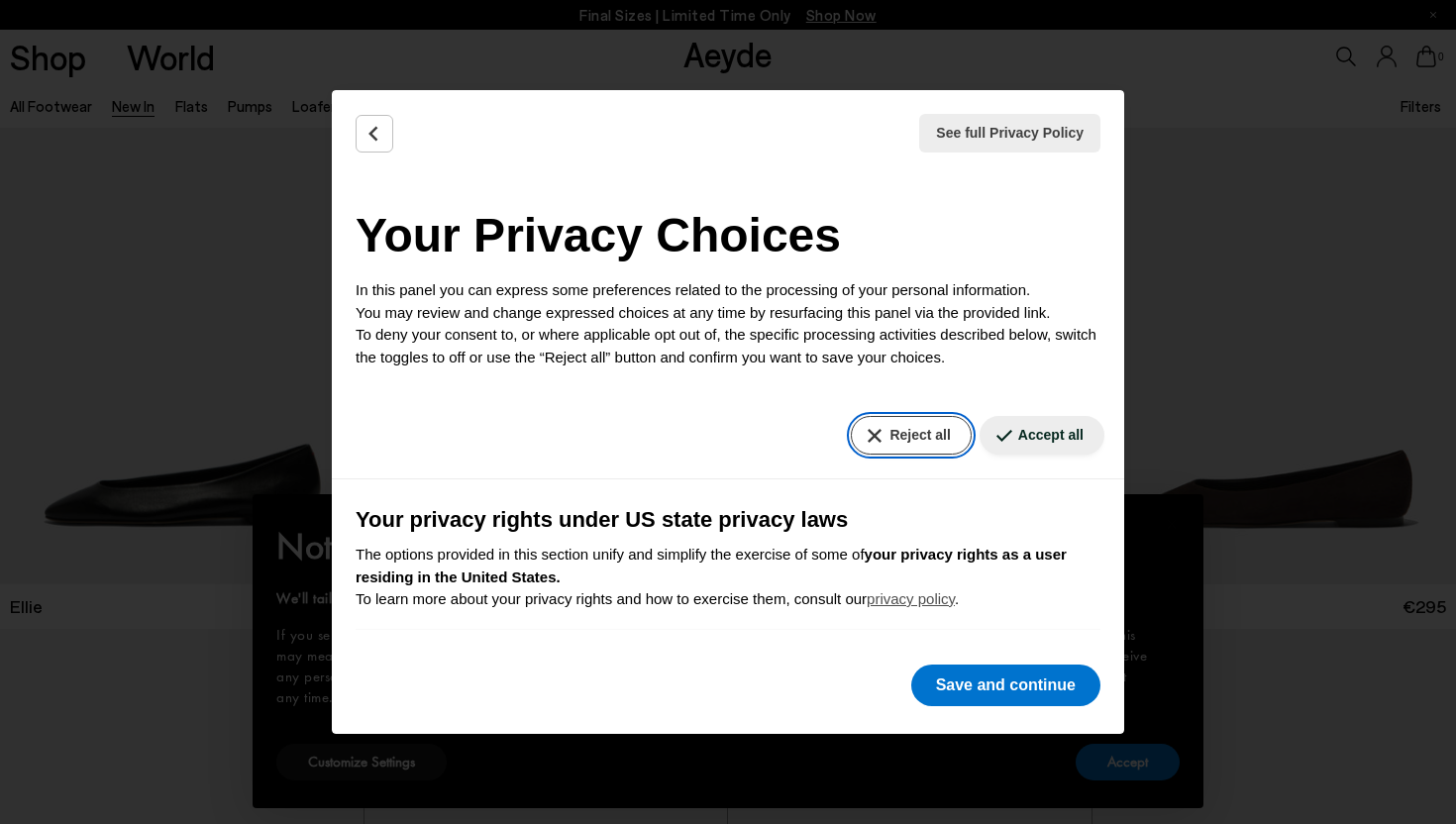 click on "Reject all" at bounding box center (910, 435) 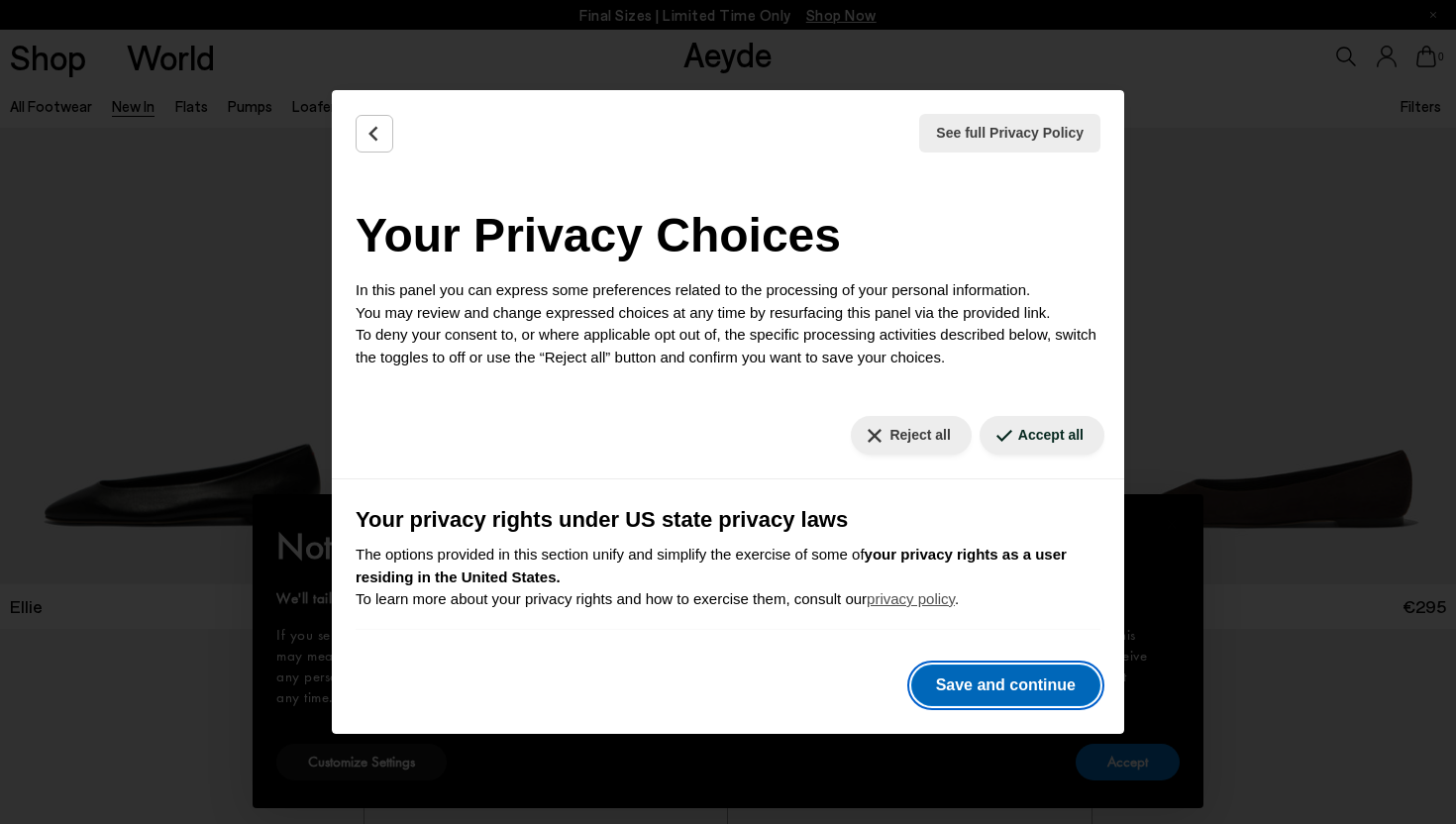 click on "Save and continue" at bounding box center [1005, 685] 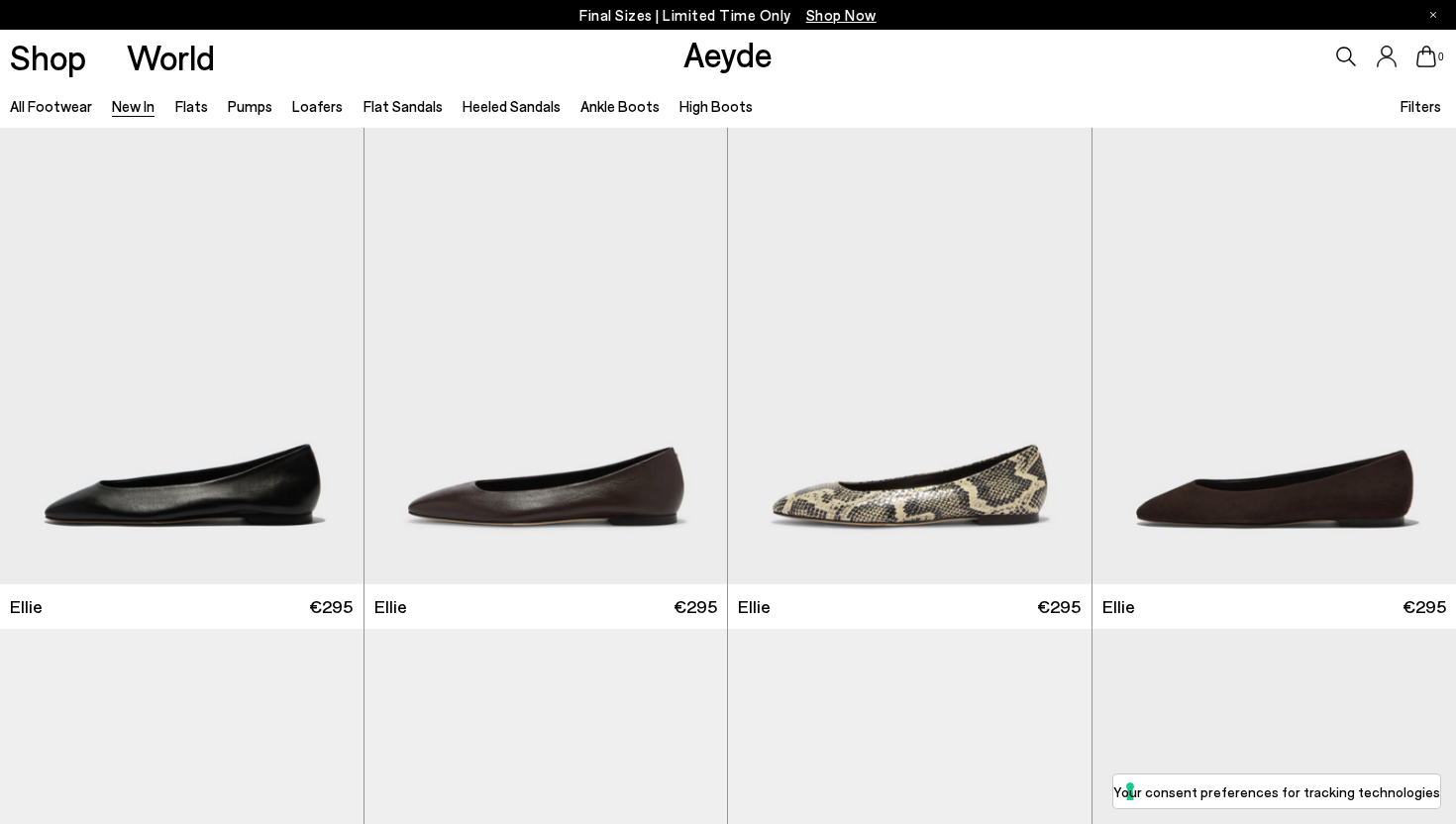 click on "0" at bounding box center [1213, 56] 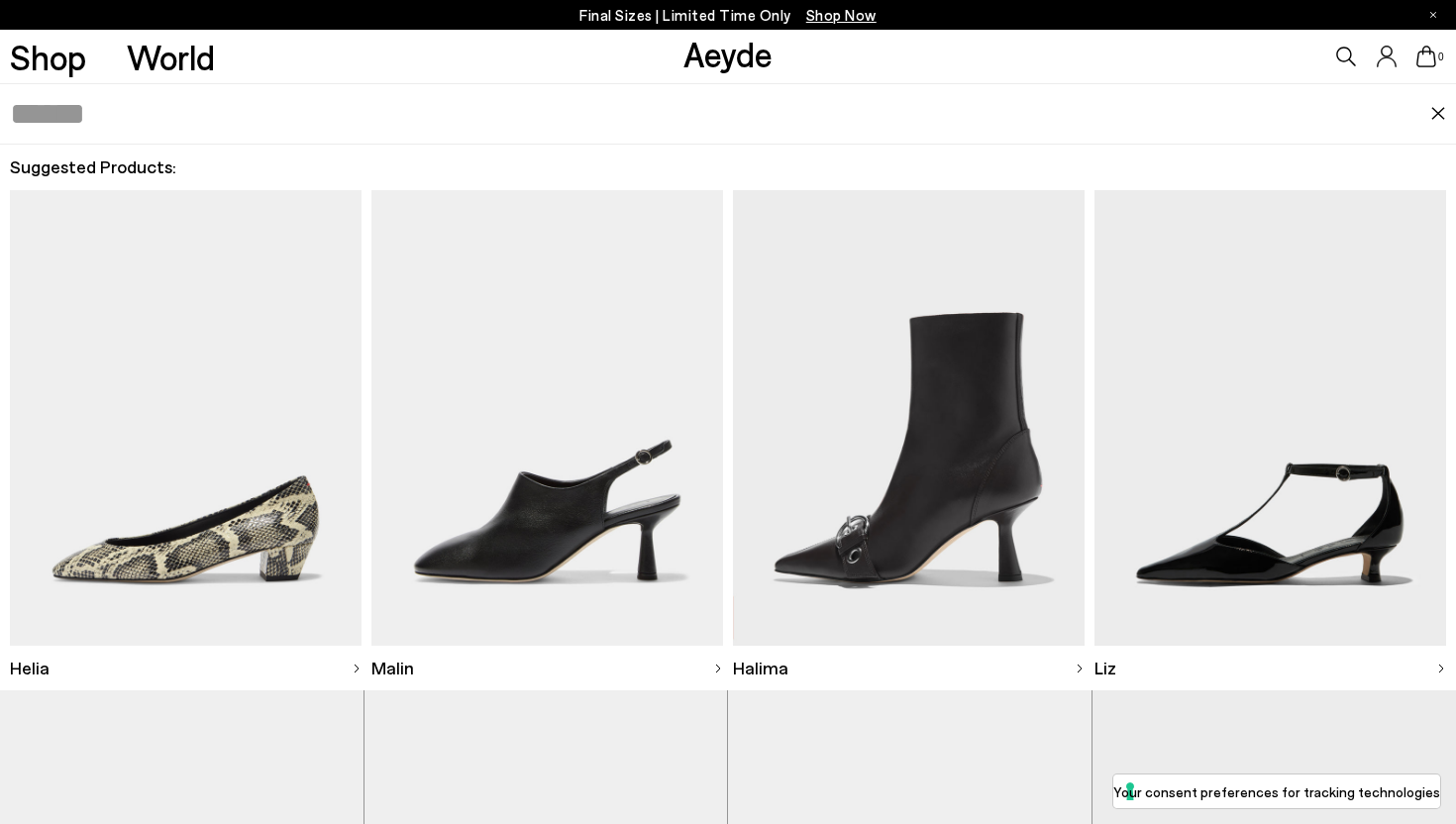 click at bounding box center (720, 114) 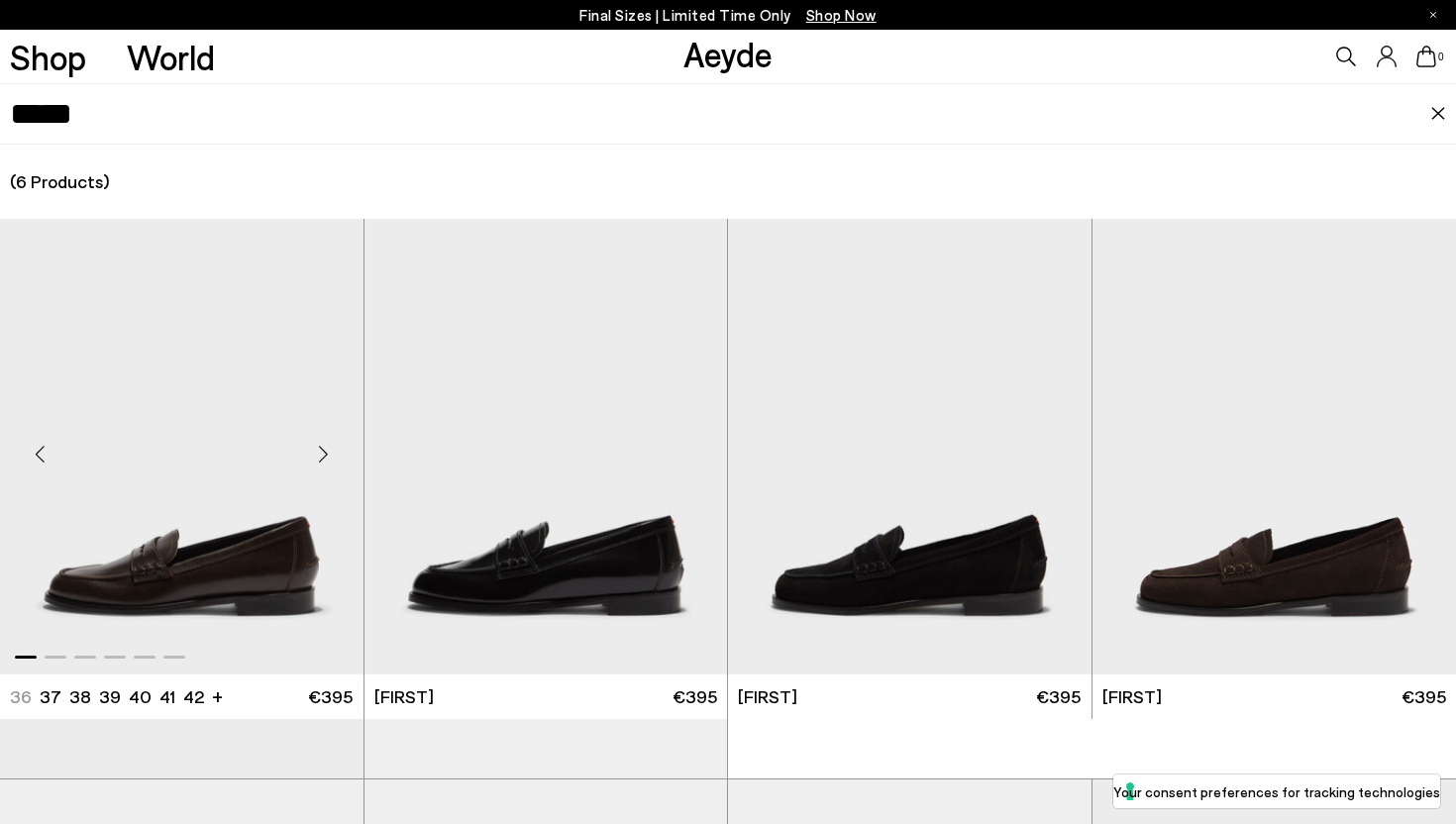 type on "*****" 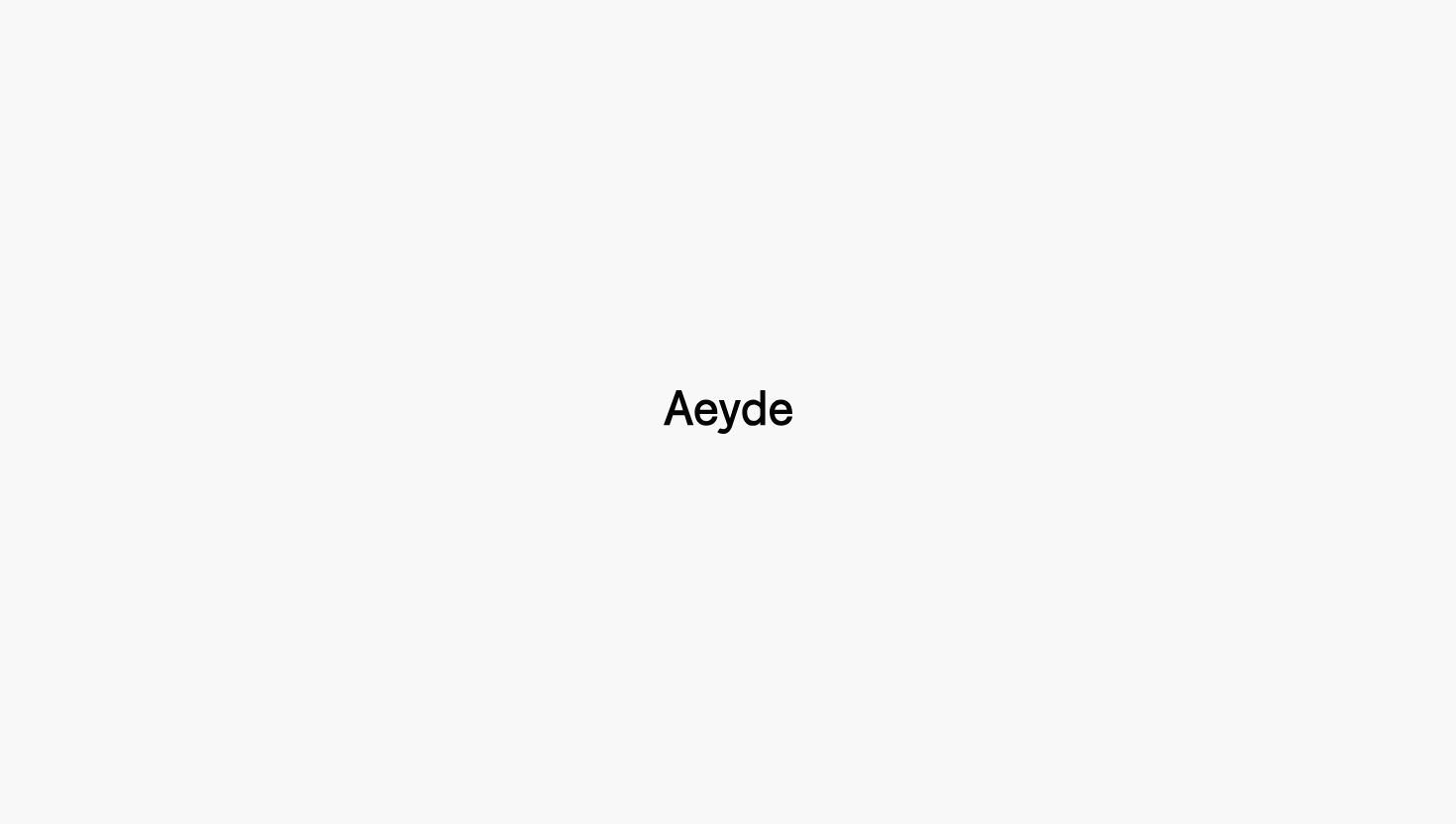 type 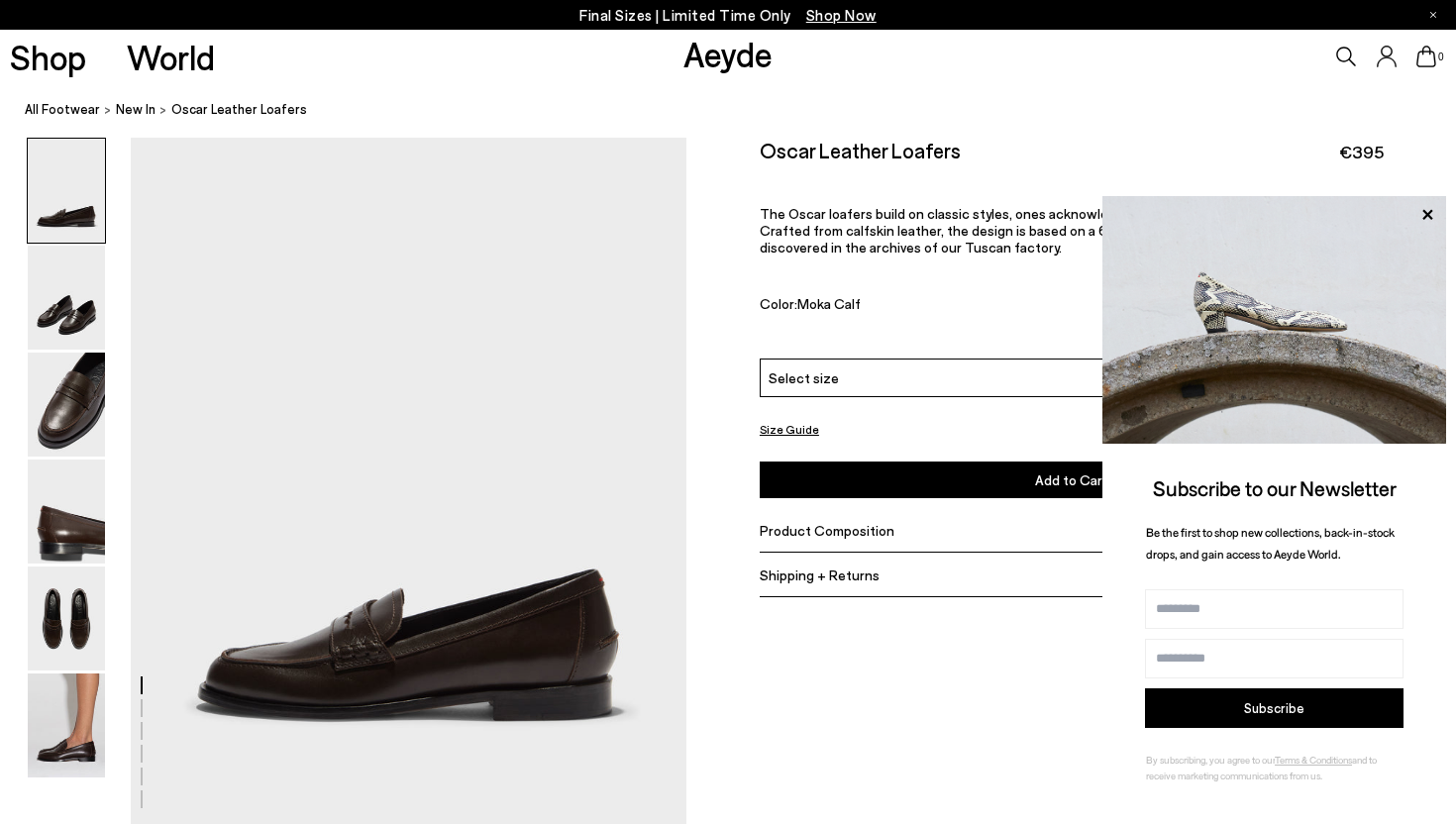 click at bounding box center [728, 2341] 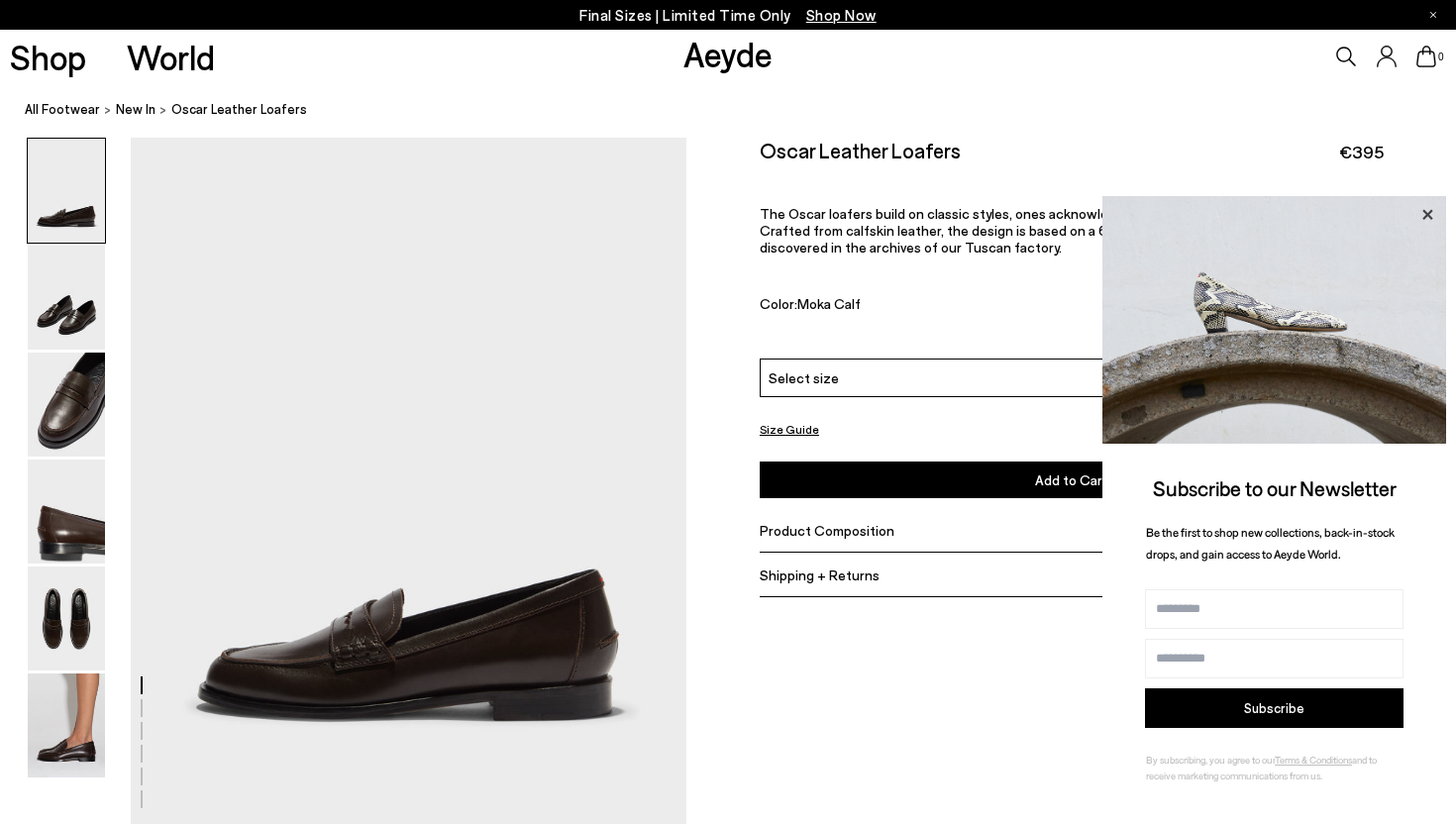 click 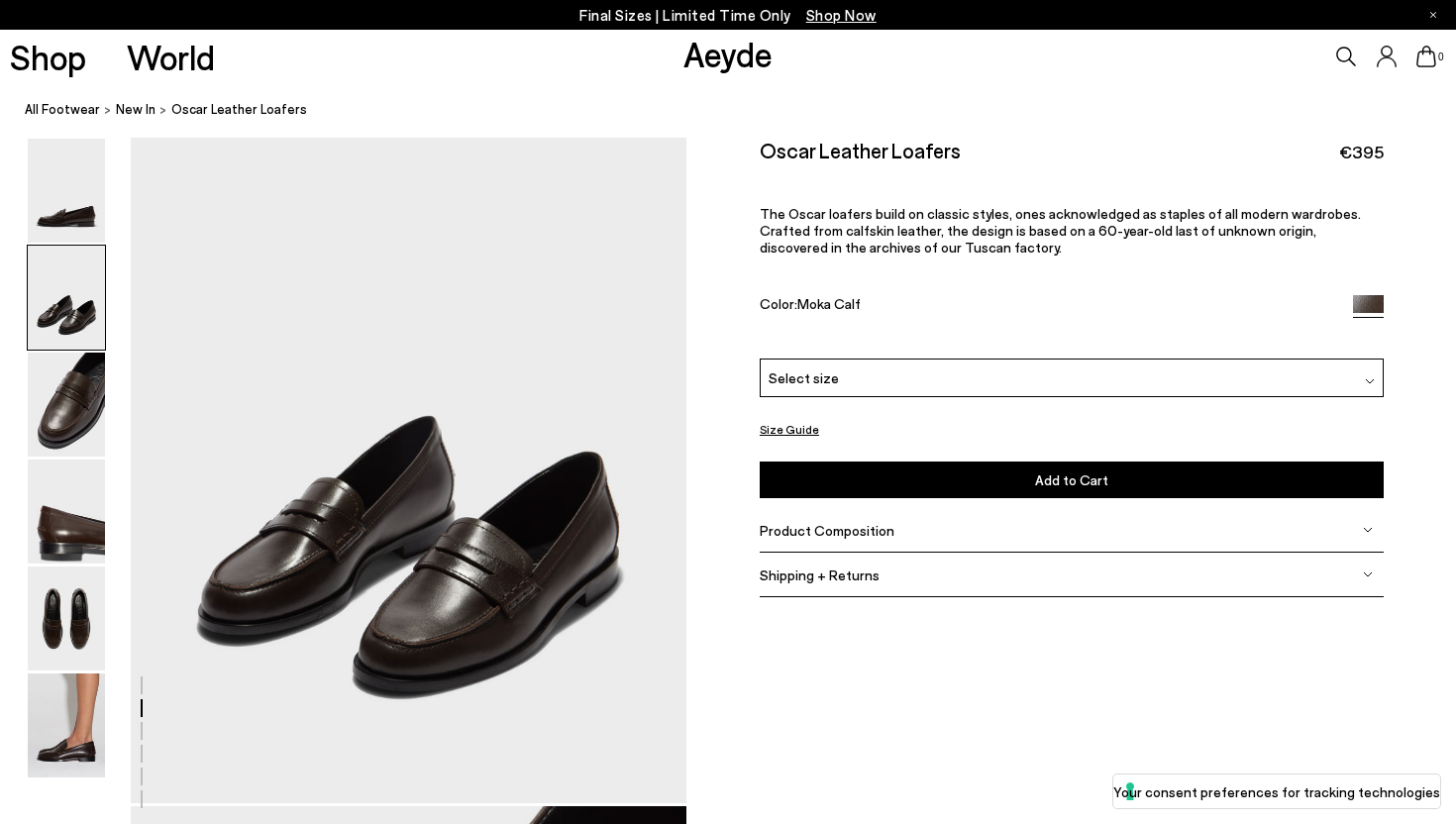 scroll, scrollTop: 818, scrollLeft: 0, axis: vertical 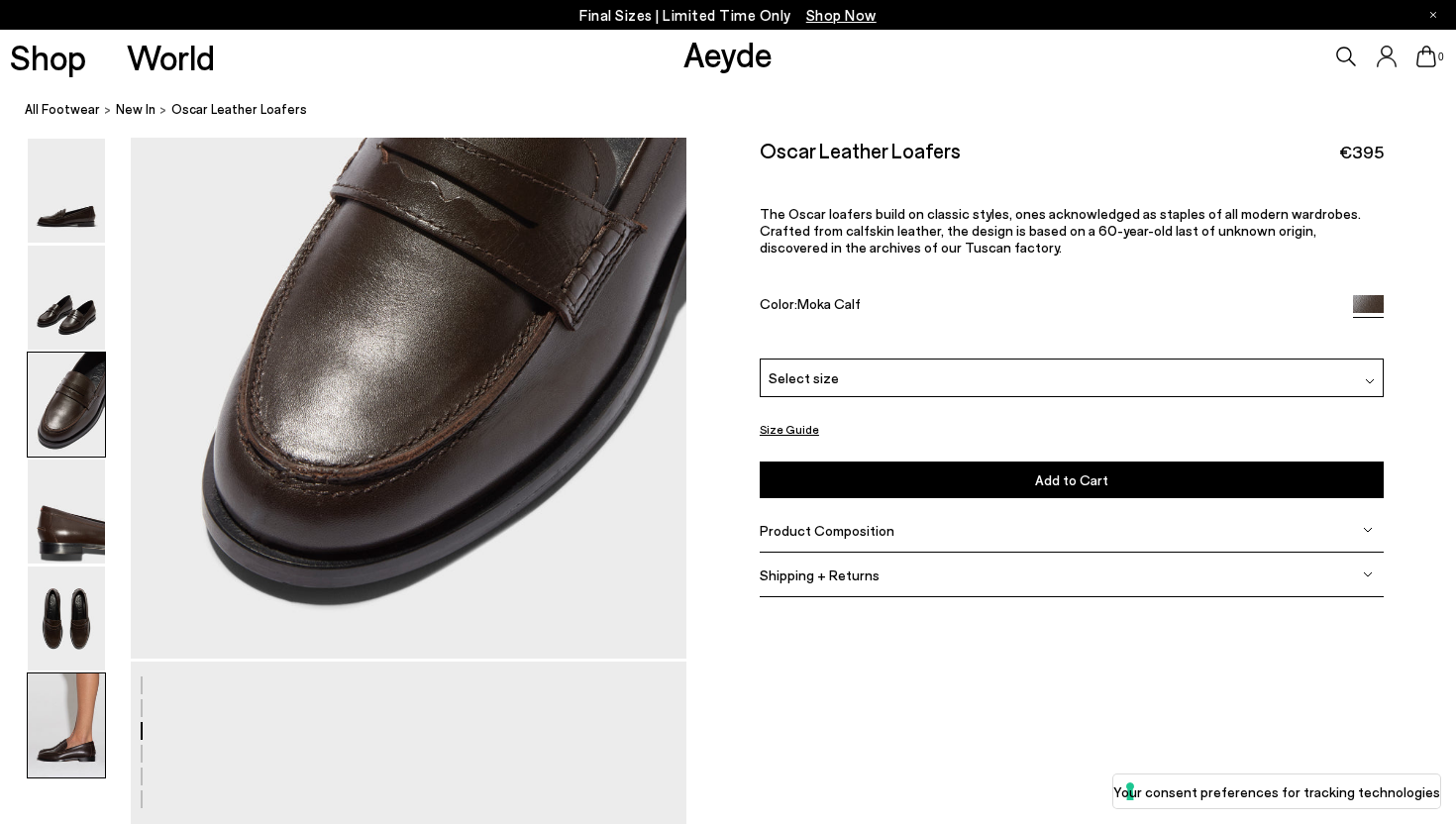 click at bounding box center (66, 725) 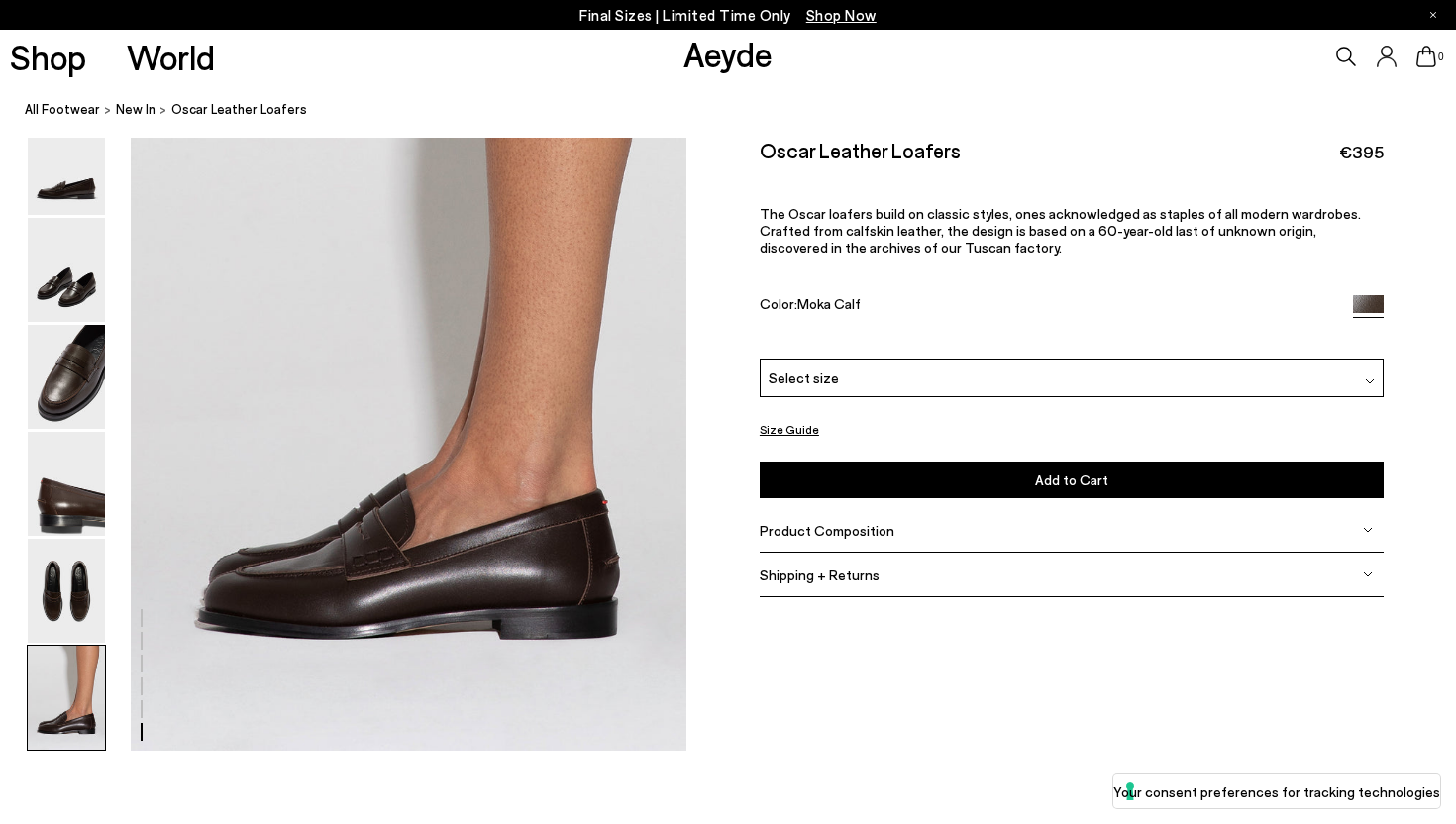scroll, scrollTop: 3804, scrollLeft: 0, axis: vertical 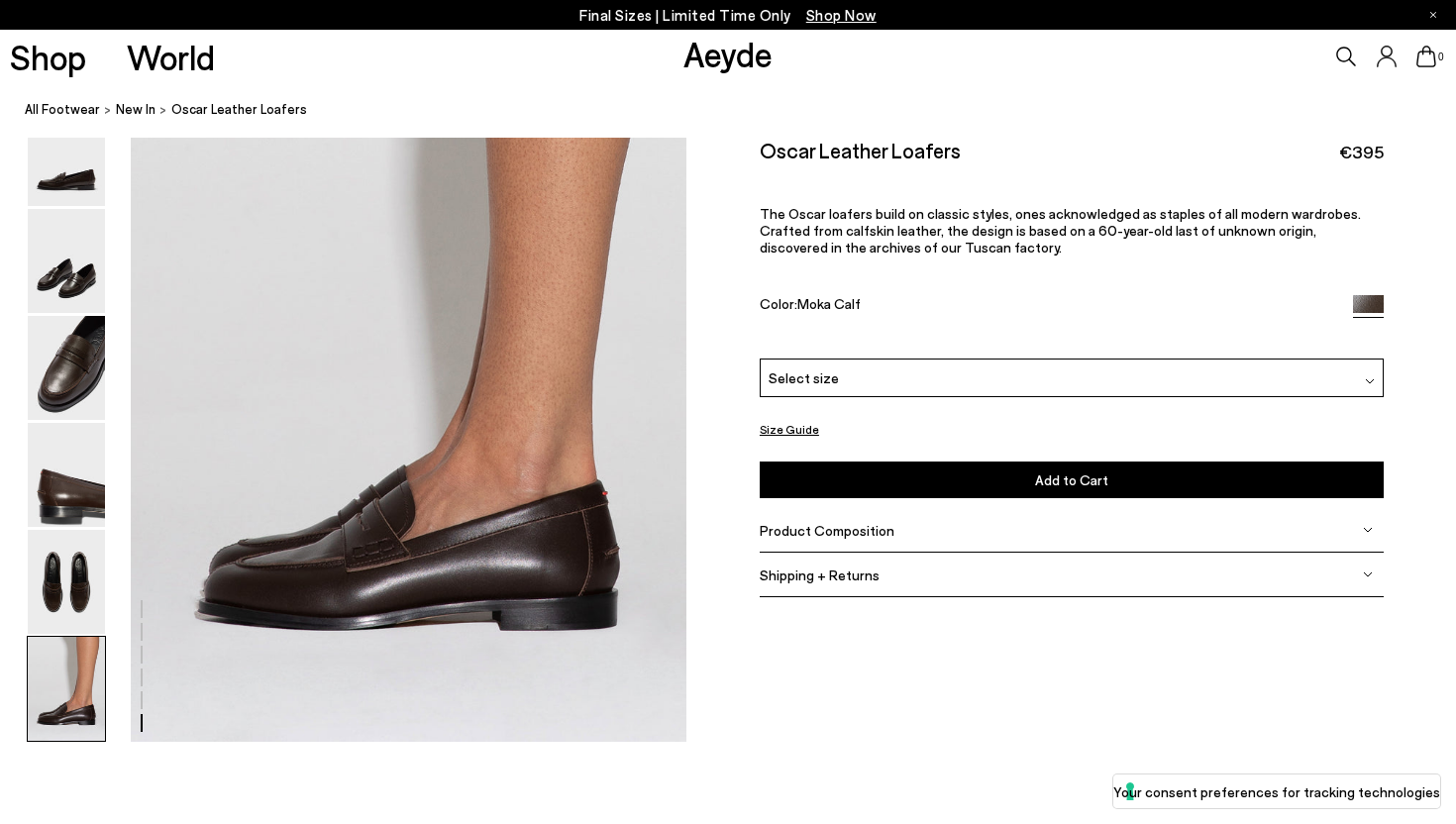 click on "Product Composition" at bounding box center (827, 530) 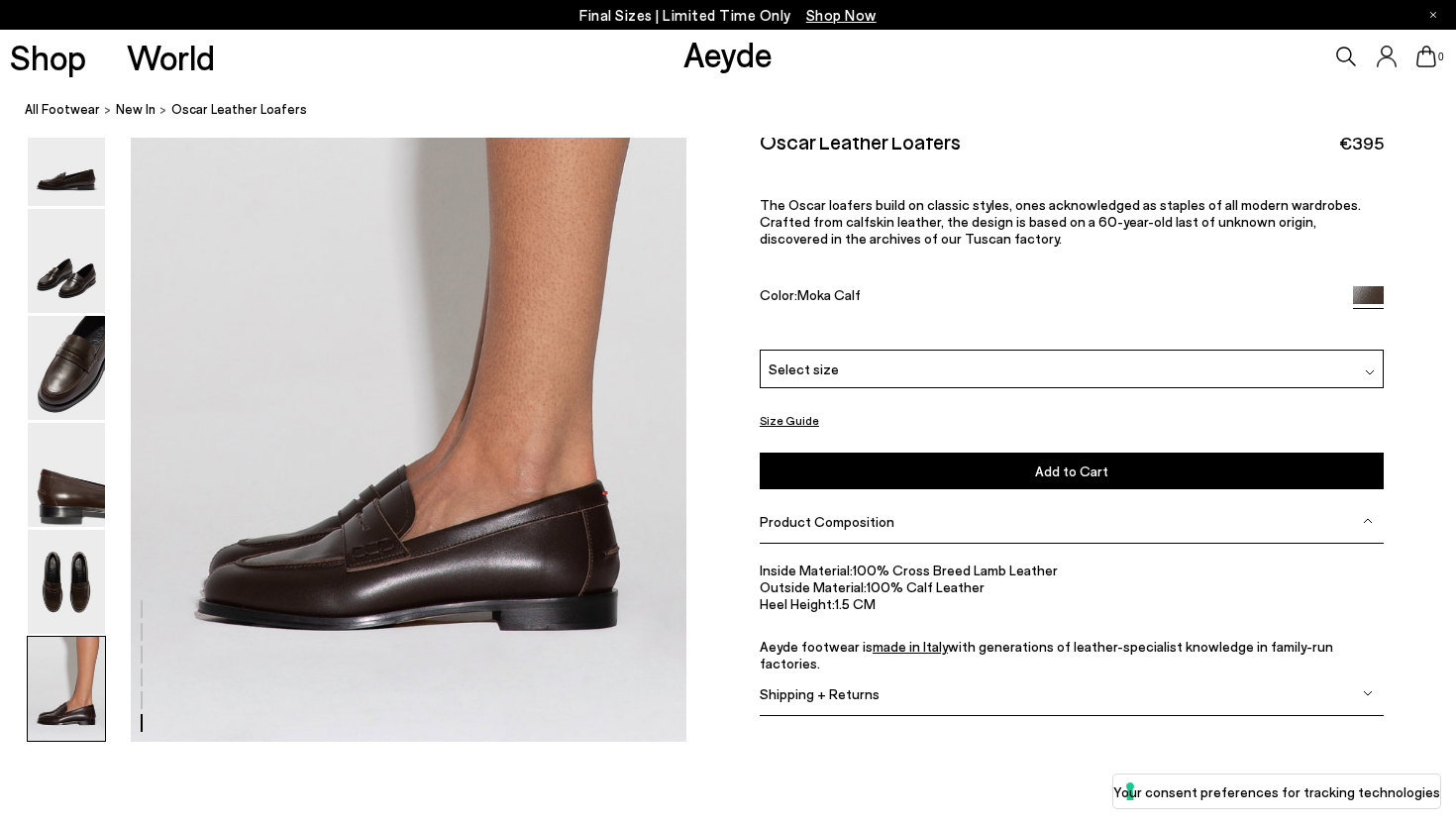 click on "Shipping + Returns" at bounding box center [1072, 694] 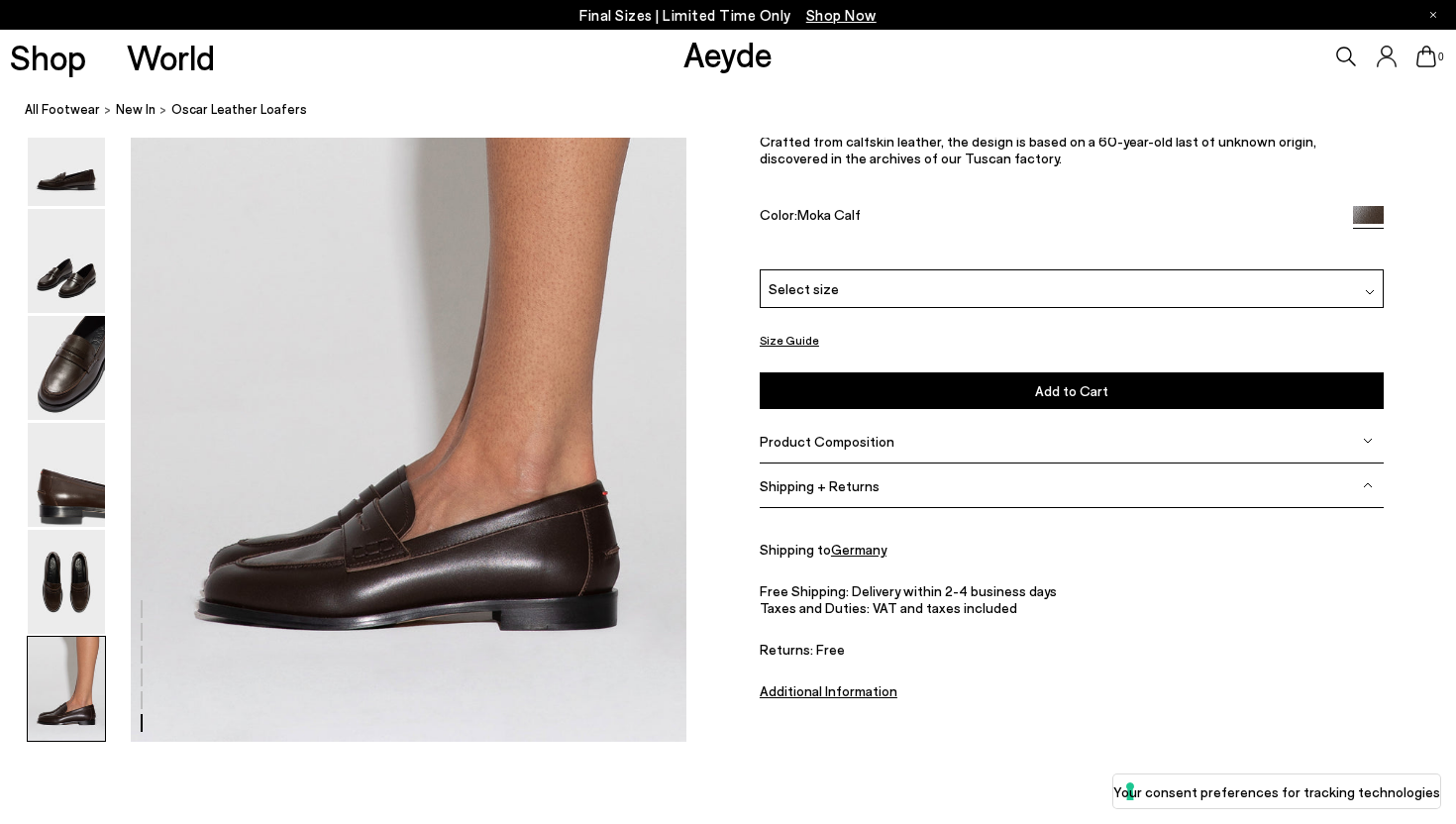 click on "Shipping + Returns" at bounding box center (1072, 486) 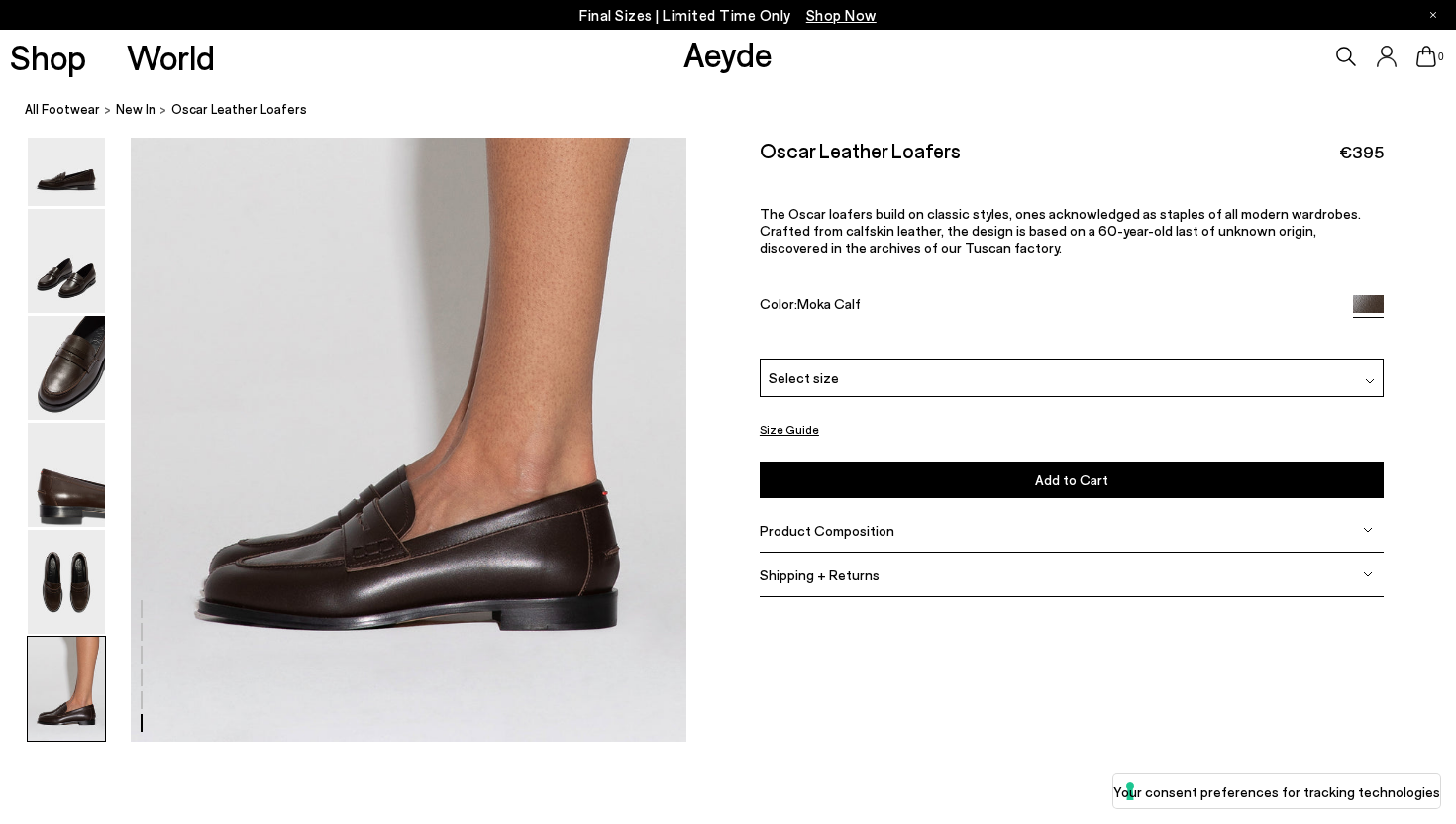 click on "Product Composition" at bounding box center [1072, 530] 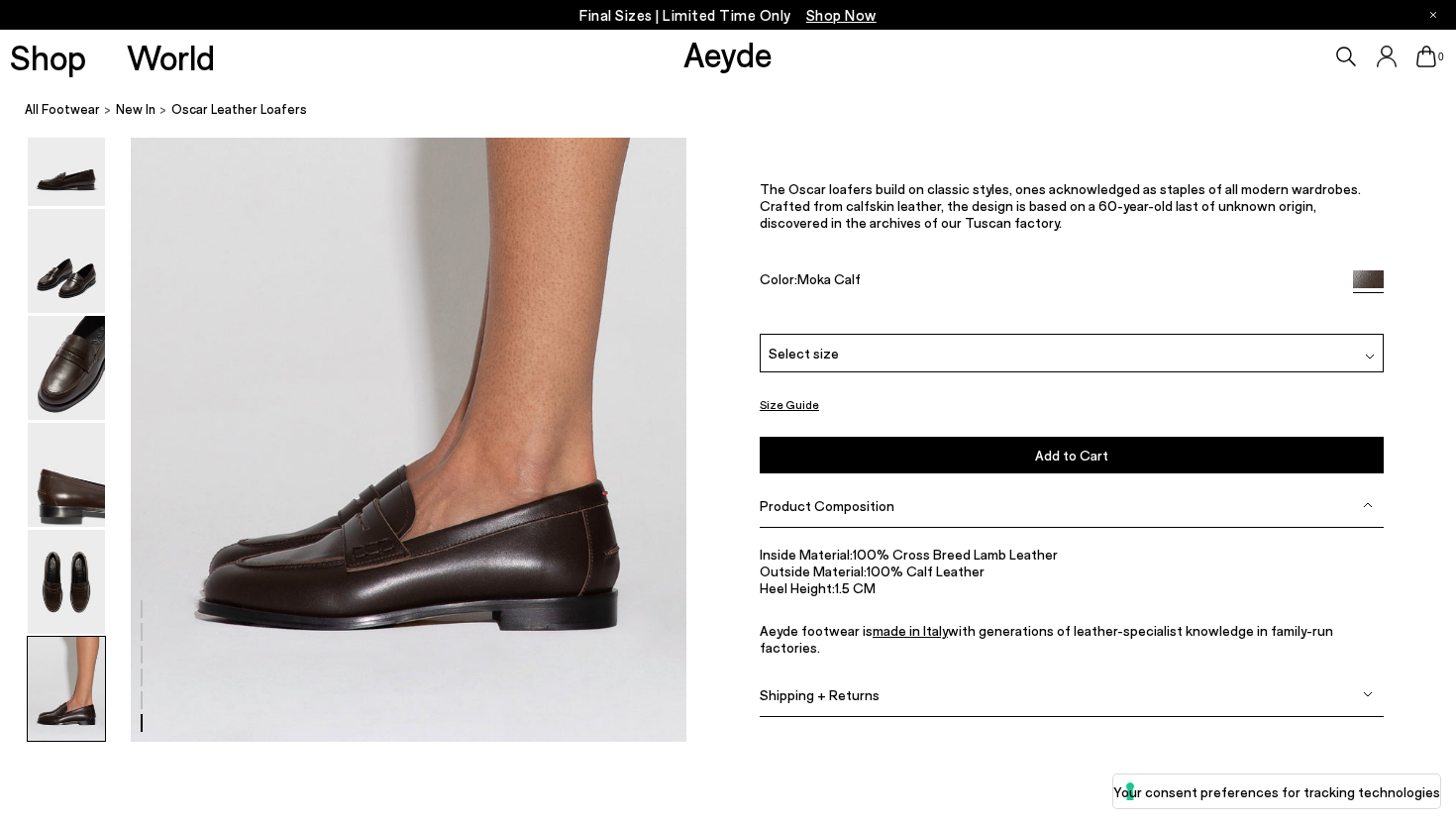 click on "made in Italy" at bounding box center (910, 629) 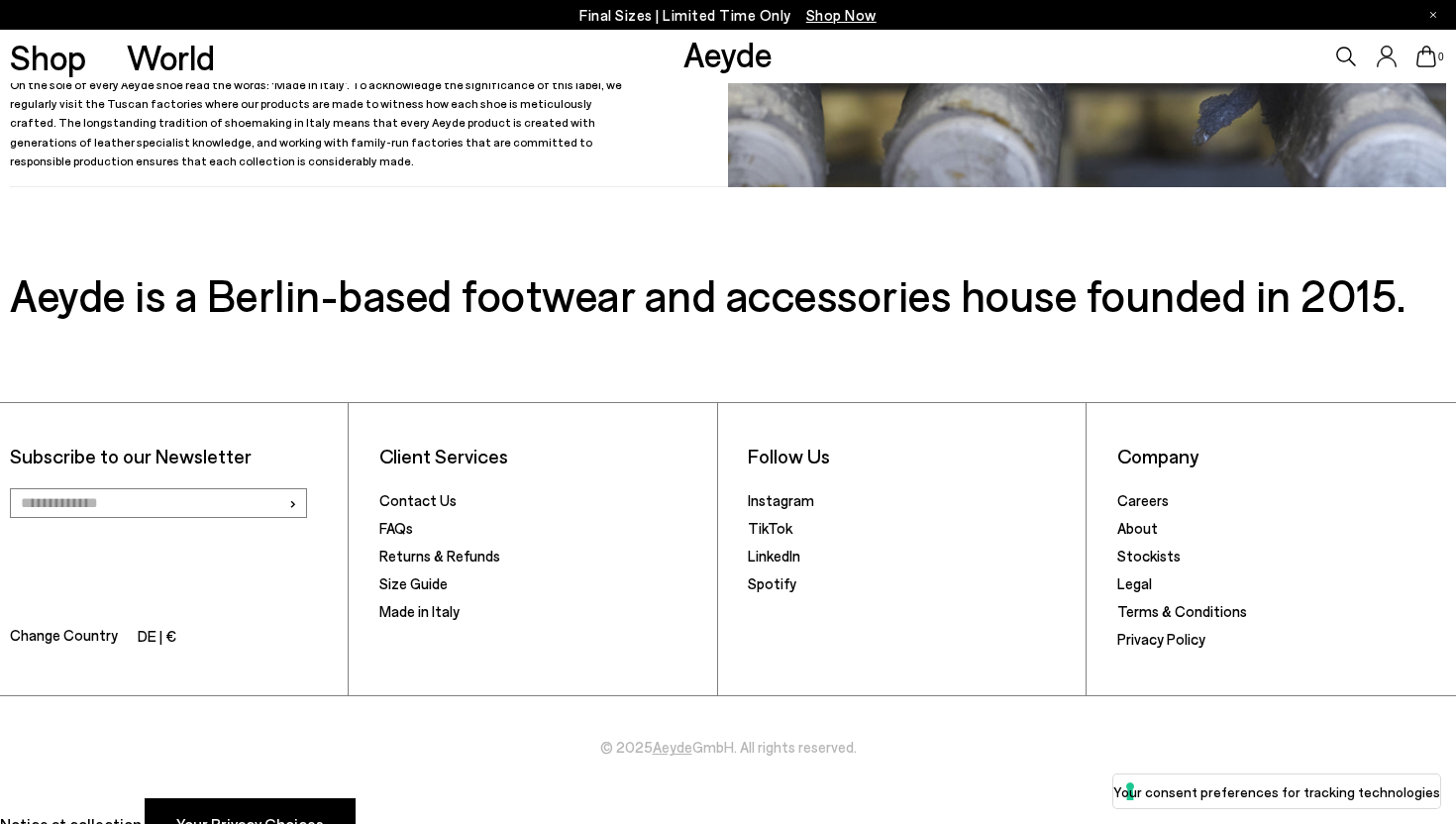 scroll, scrollTop: 682, scrollLeft: 0, axis: vertical 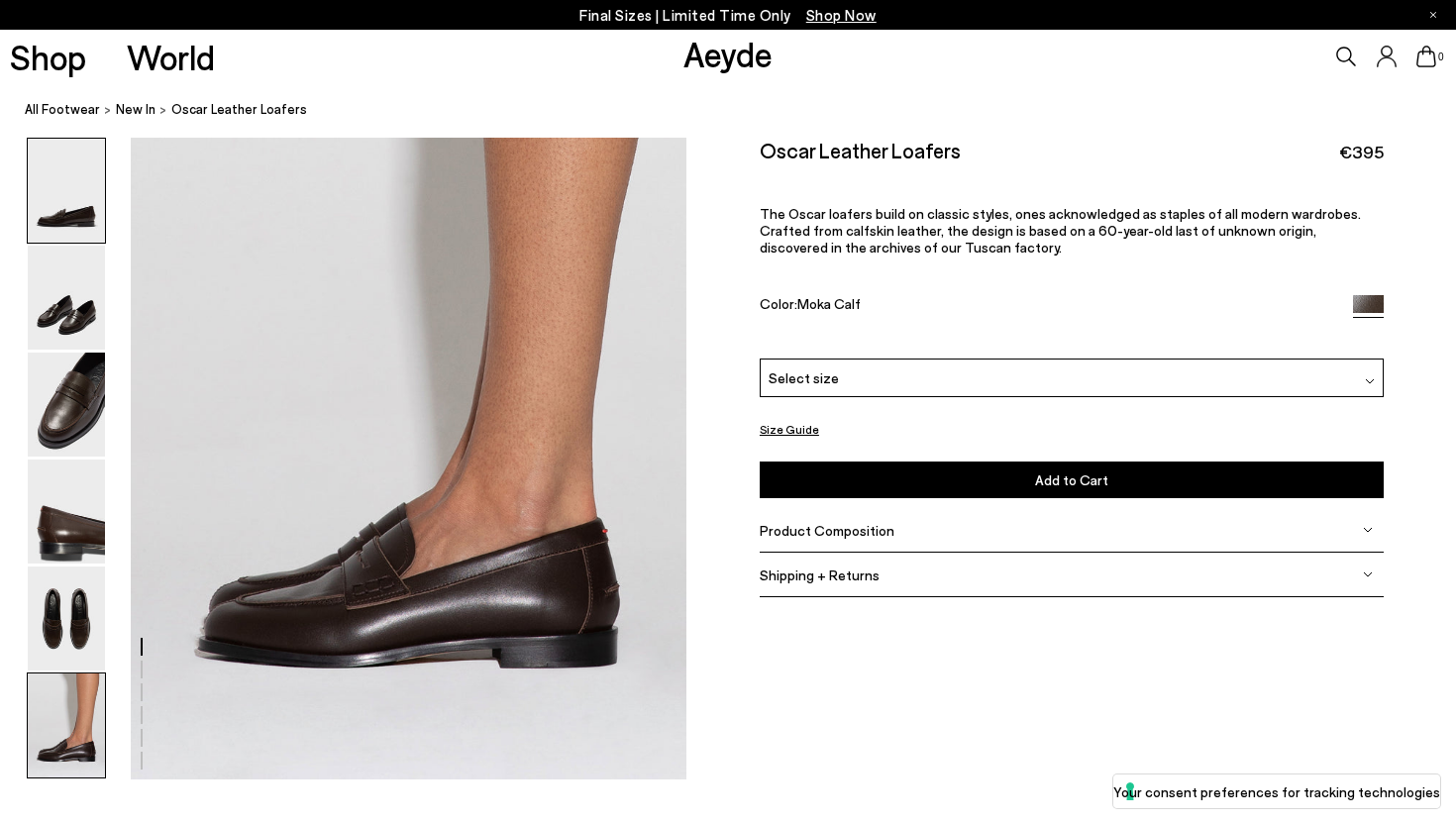 click at bounding box center (66, 190) 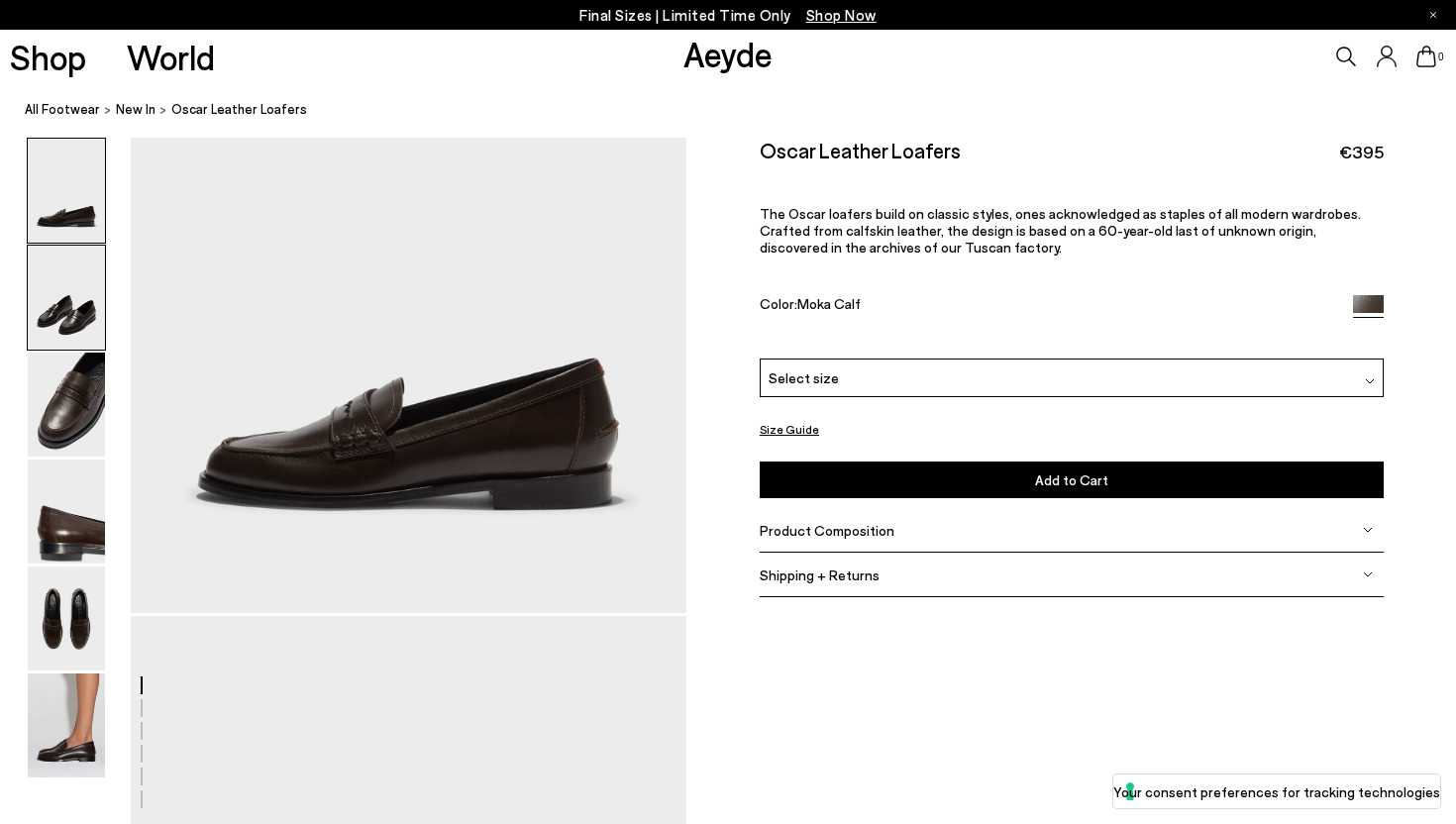scroll, scrollTop: 0, scrollLeft: 0, axis: both 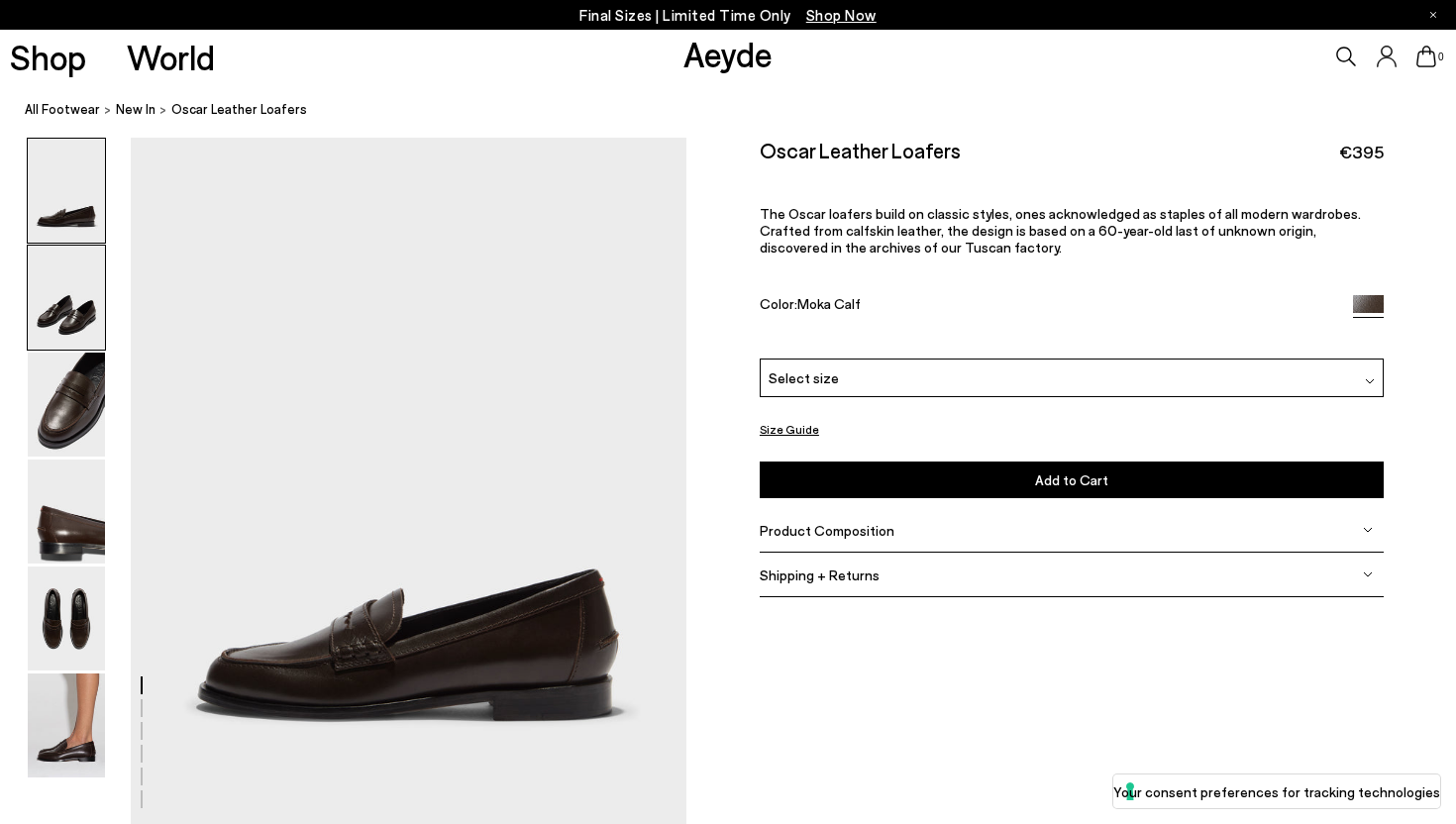 click at bounding box center [66, 297] 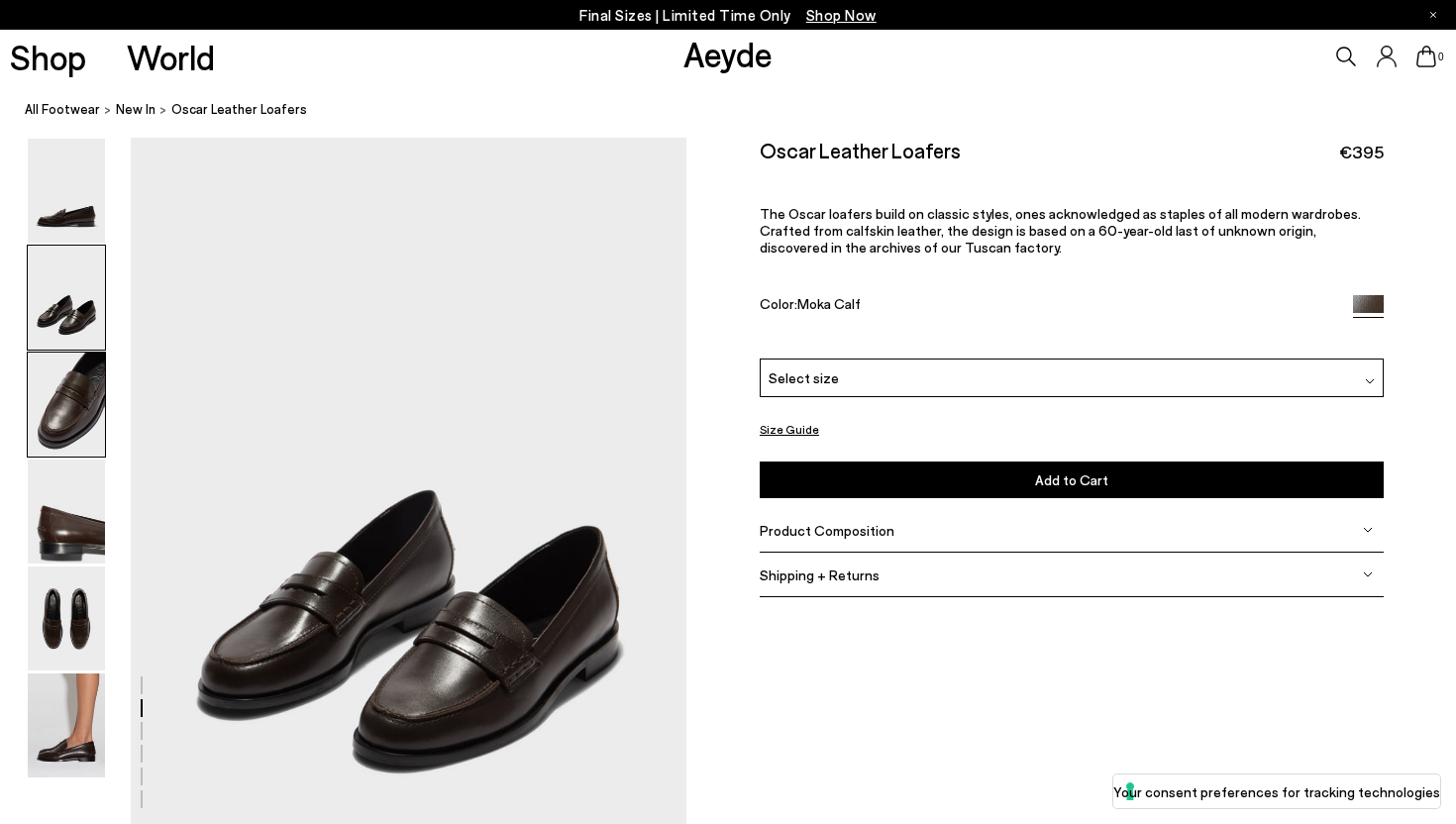 click at bounding box center [66, 404] 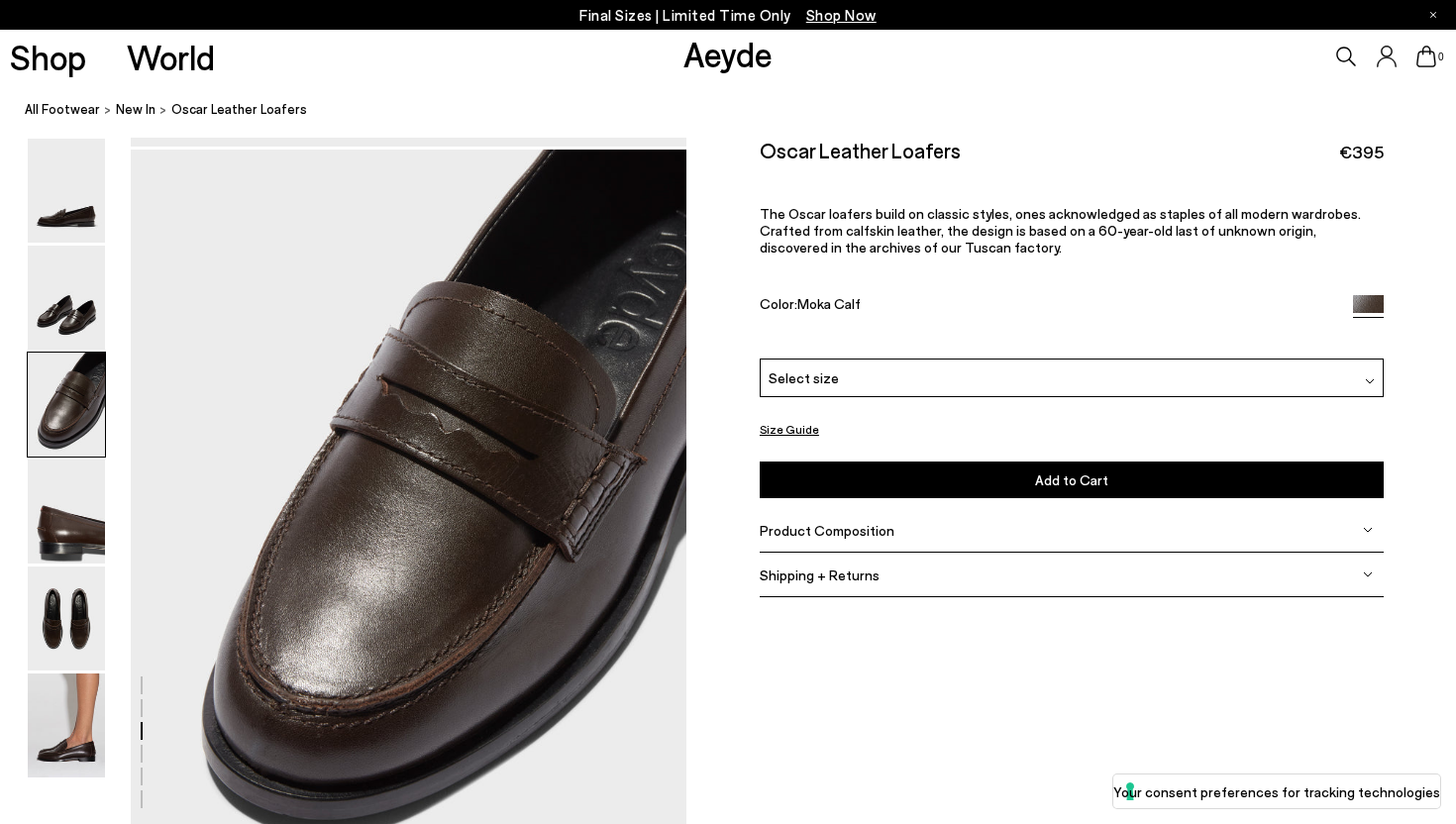scroll, scrollTop: 1435, scrollLeft: 0, axis: vertical 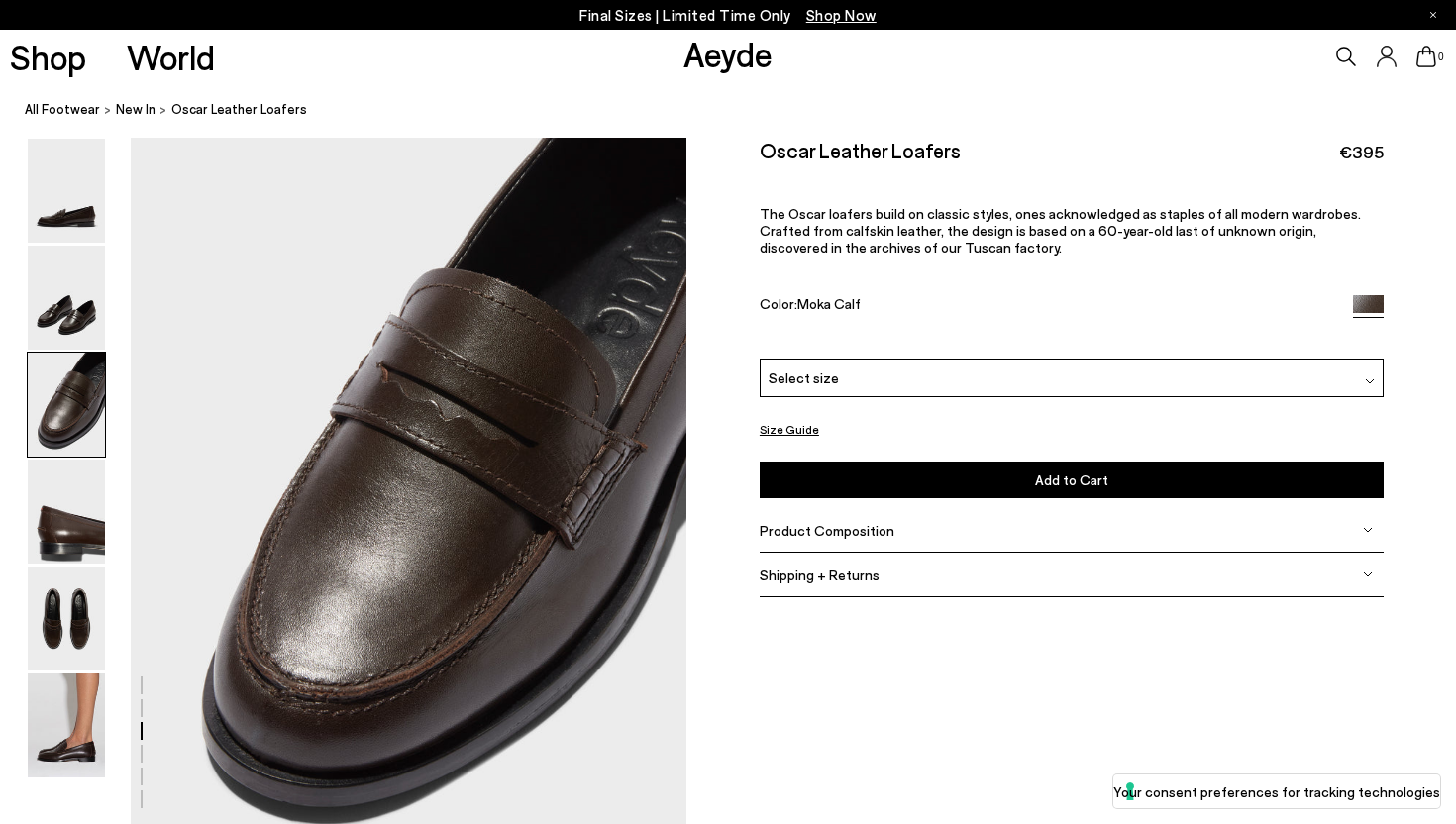 drag, startPoint x: 70, startPoint y: 534, endPoint x: 1112, endPoint y: 12, distance: 1165.439 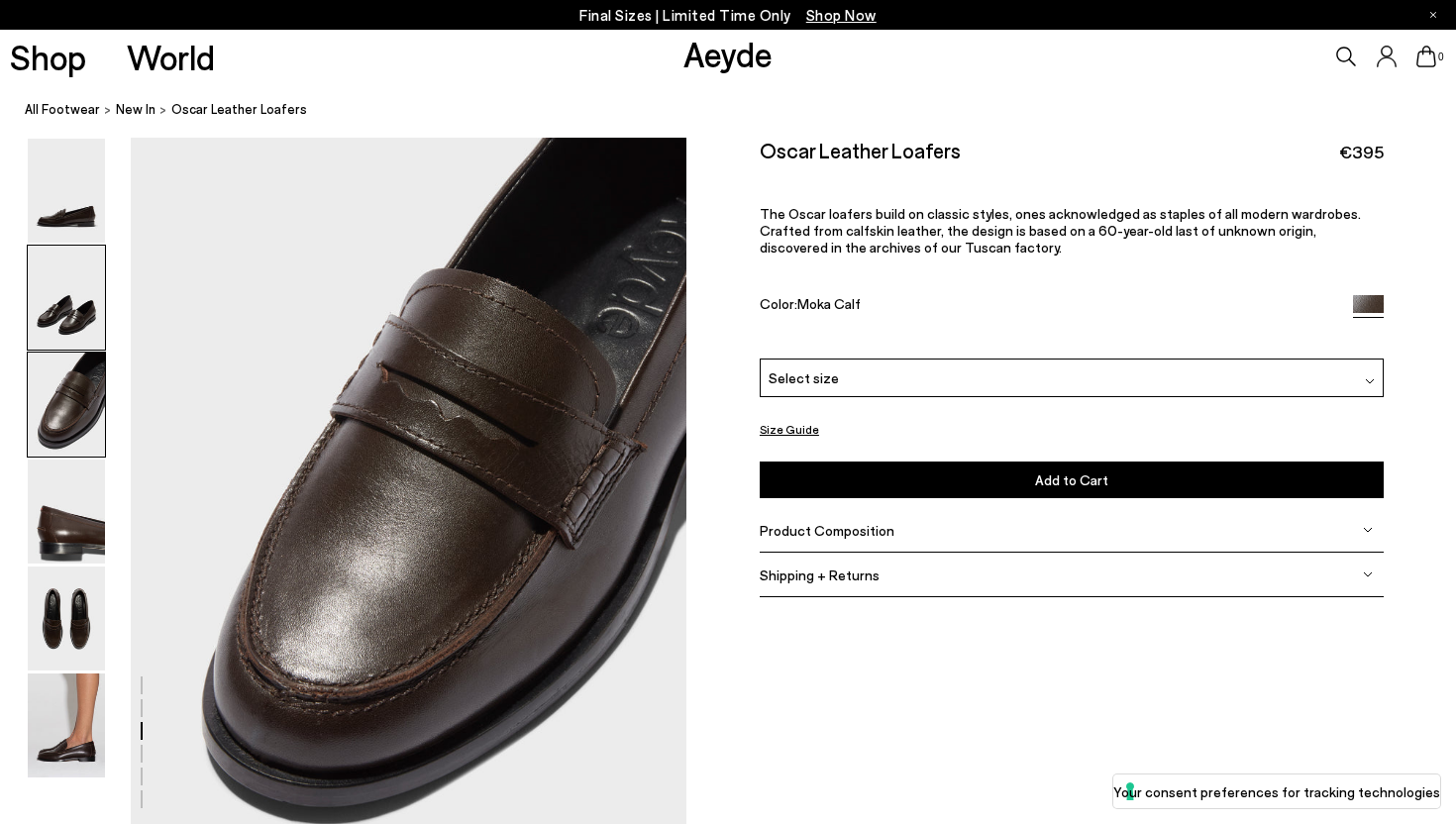 click at bounding box center [66, 297] 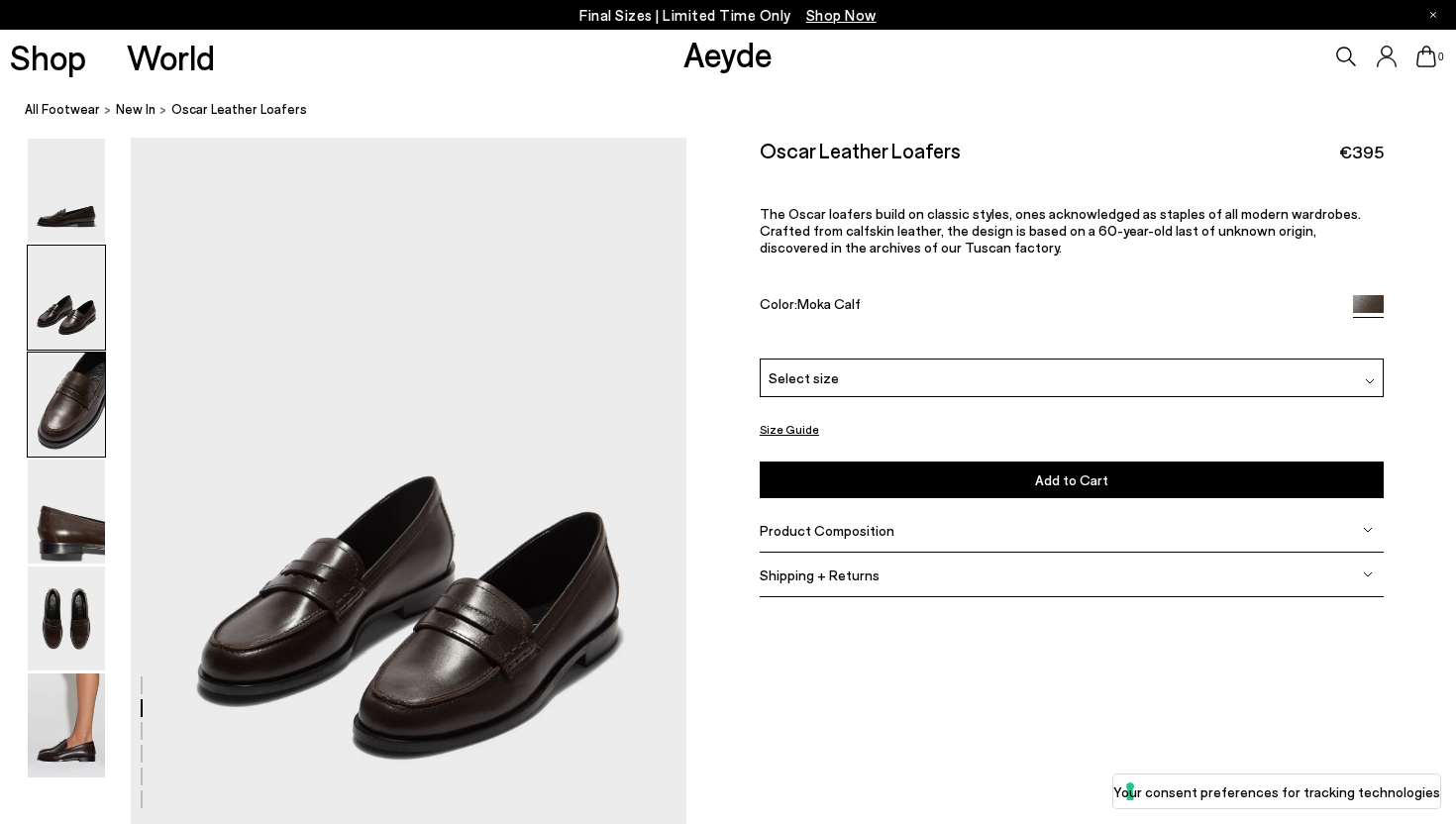 scroll, scrollTop: 691, scrollLeft: 0, axis: vertical 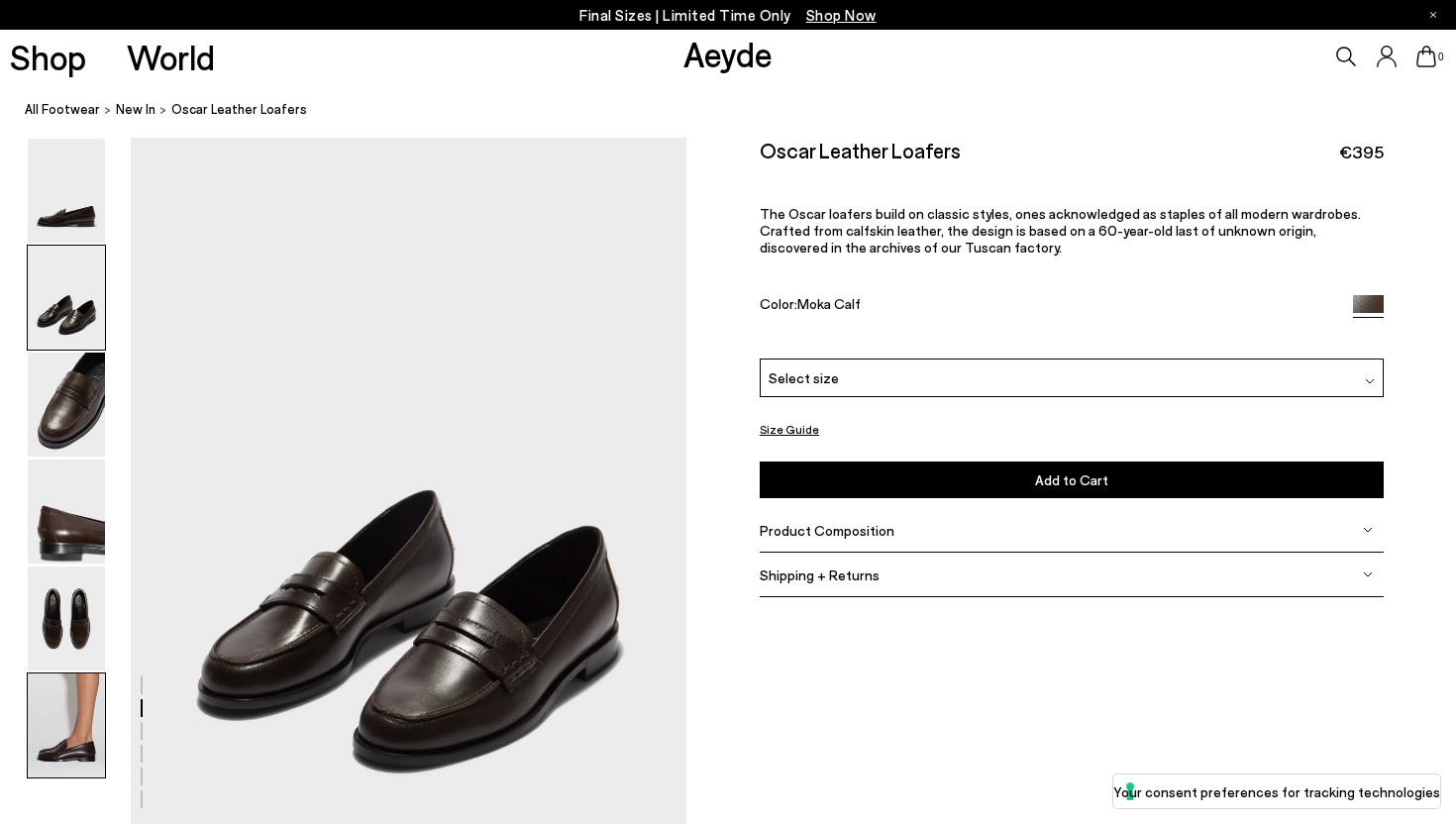 click at bounding box center (66, 725) 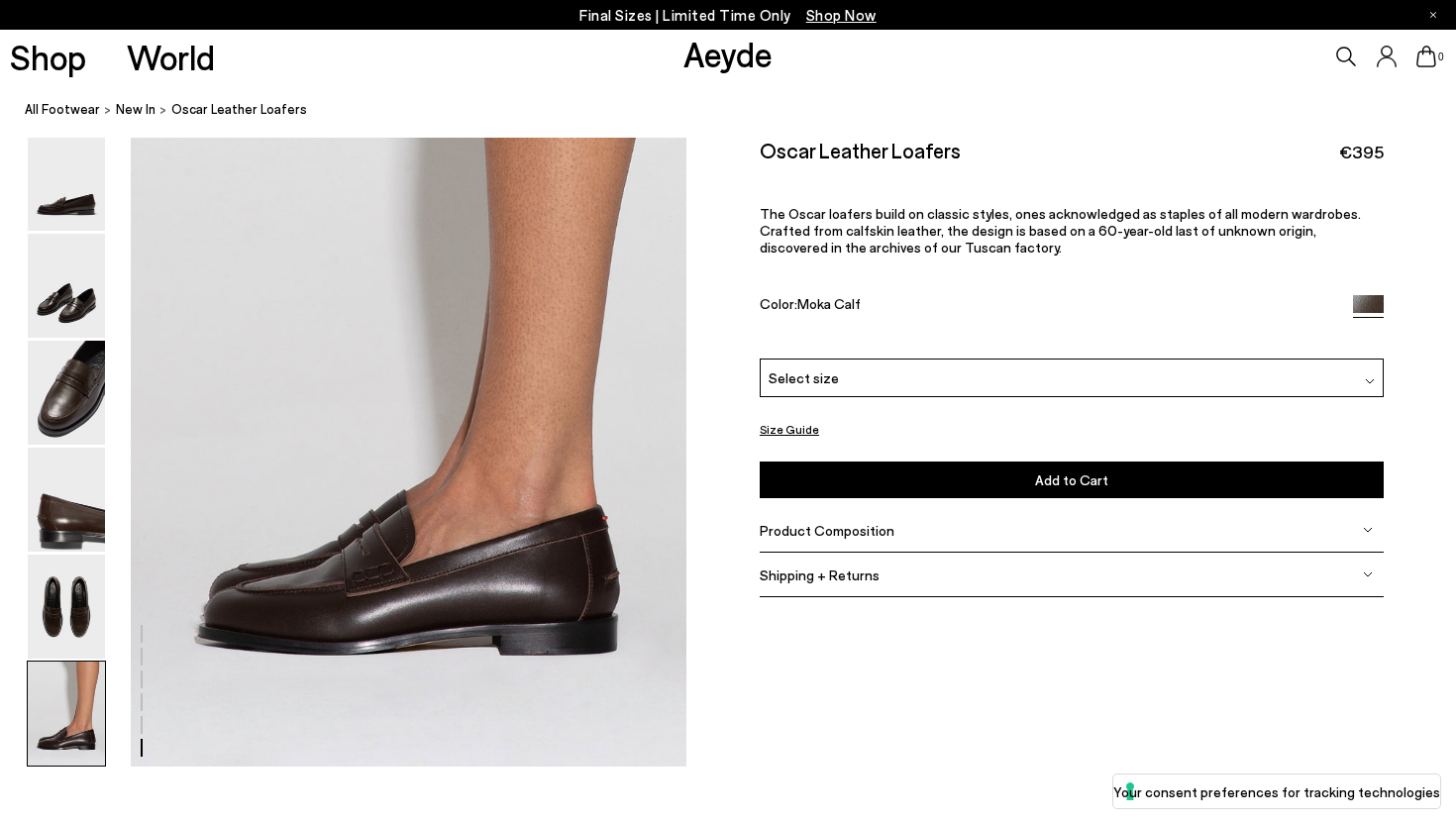 scroll, scrollTop: 3780, scrollLeft: 0, axis: vertical 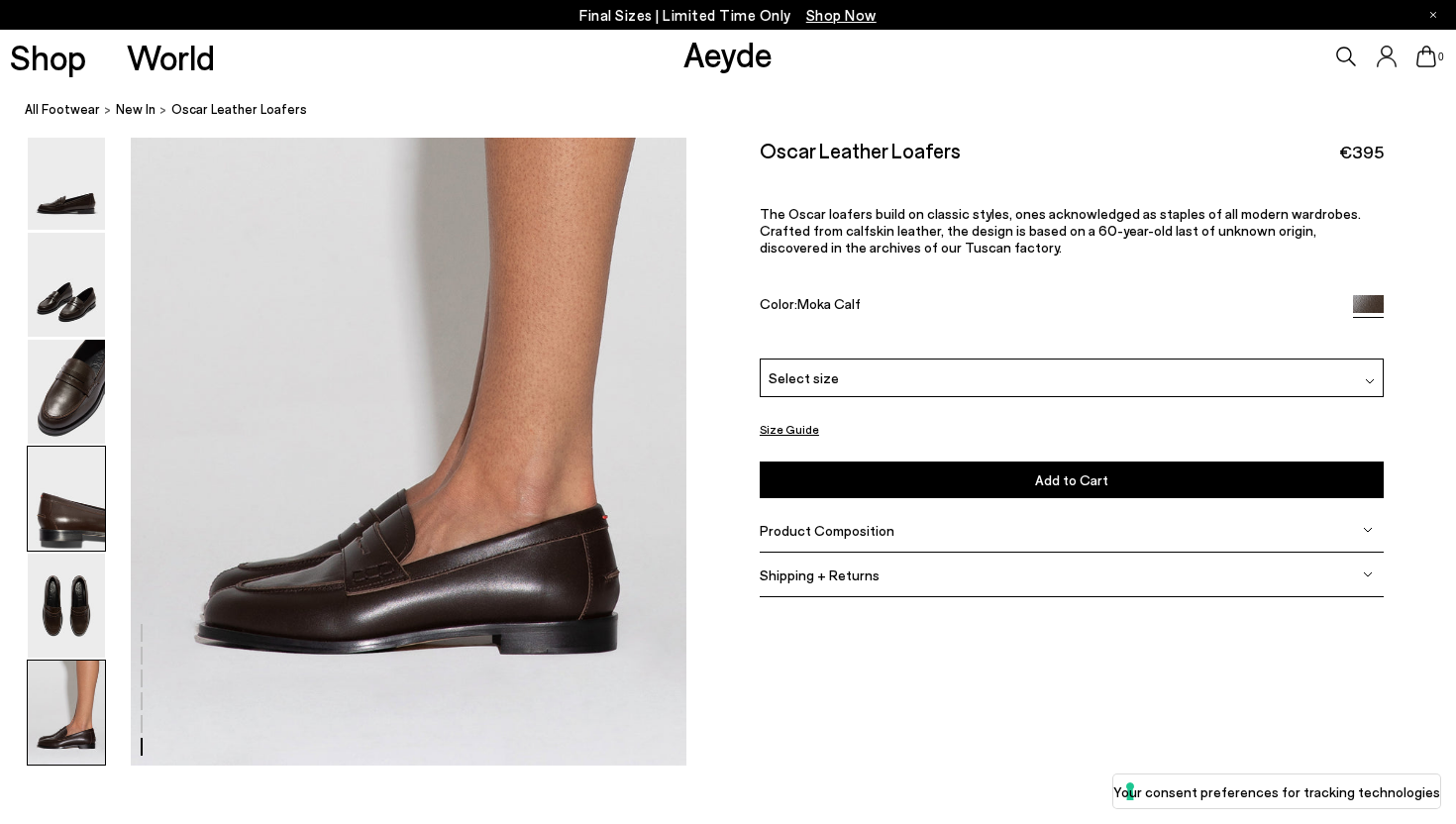 click at bounding box center [66, 498] 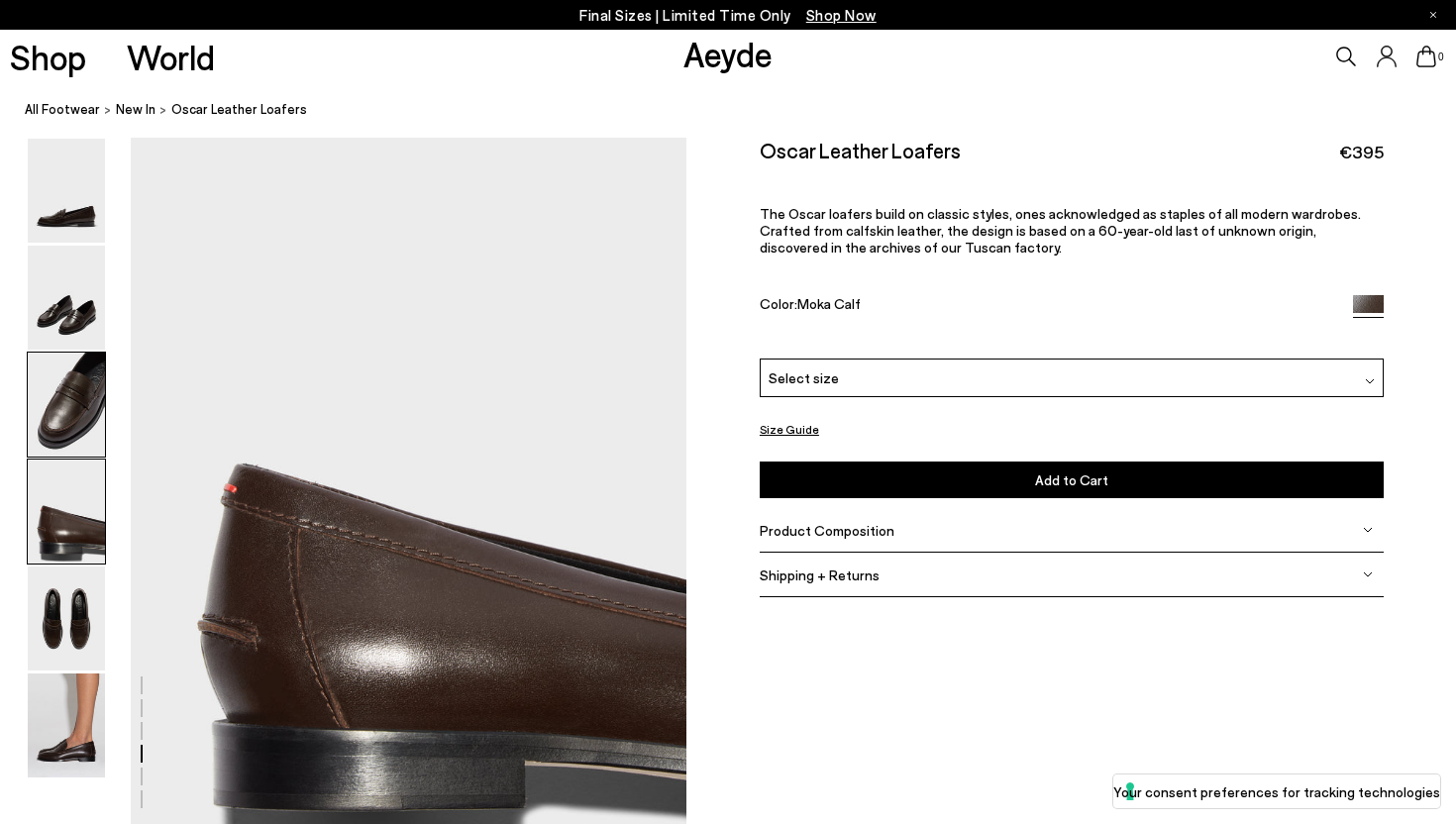 click at bounding box center [66, 404] 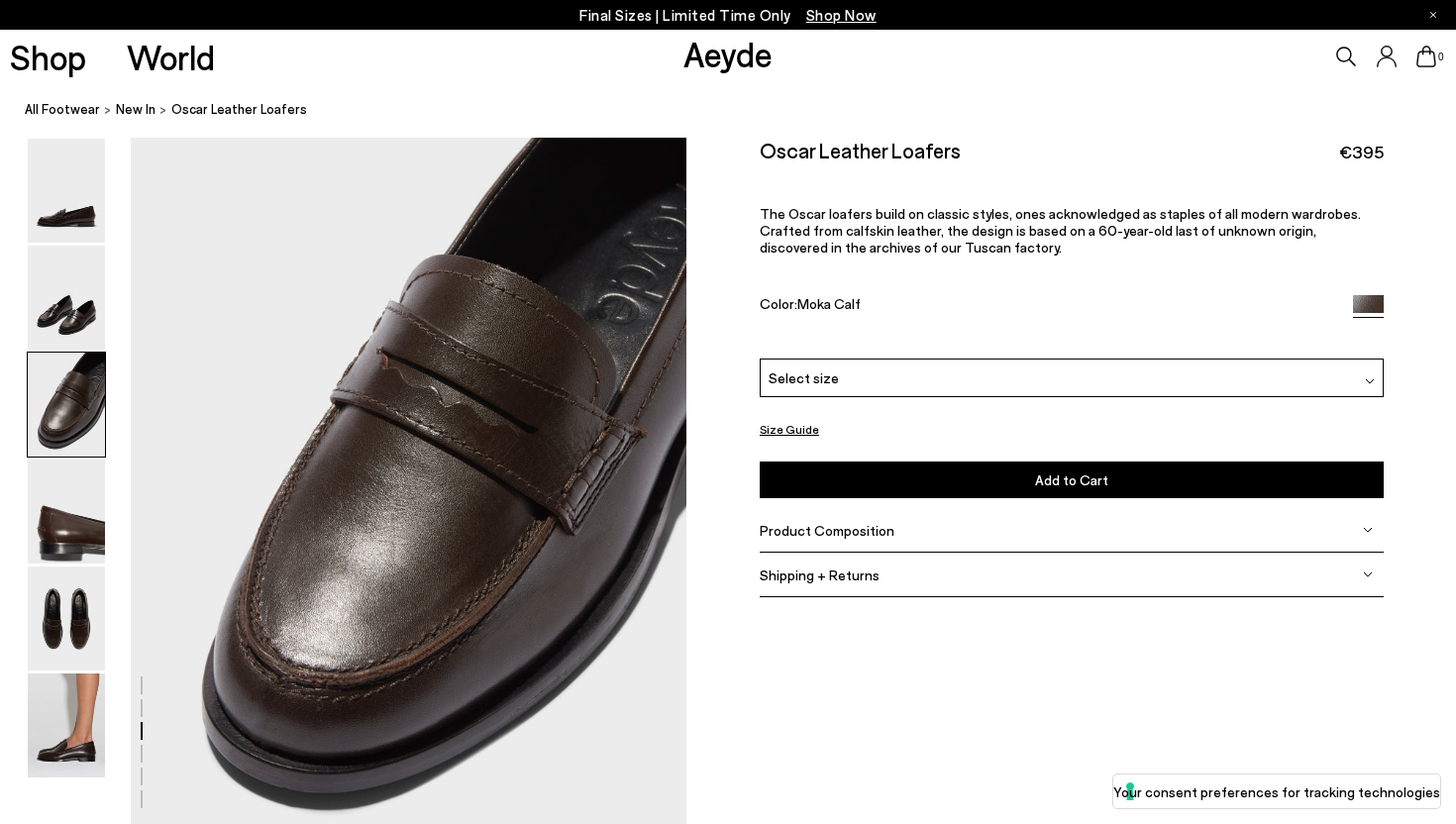 scroll, scrollTop: 1435, scrollLeft: 0, axis: vertical 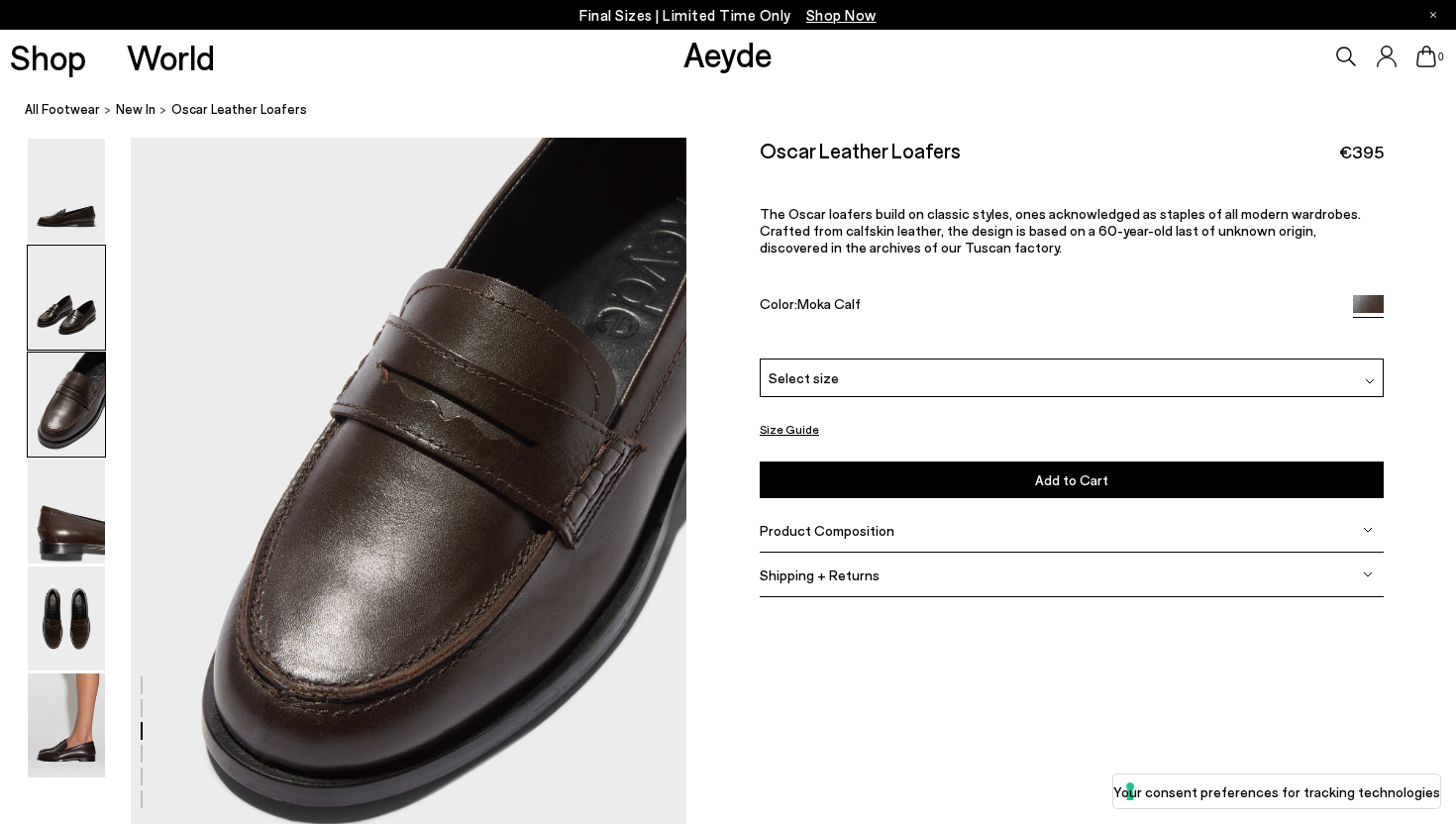 click at bounding box center [66, 297] 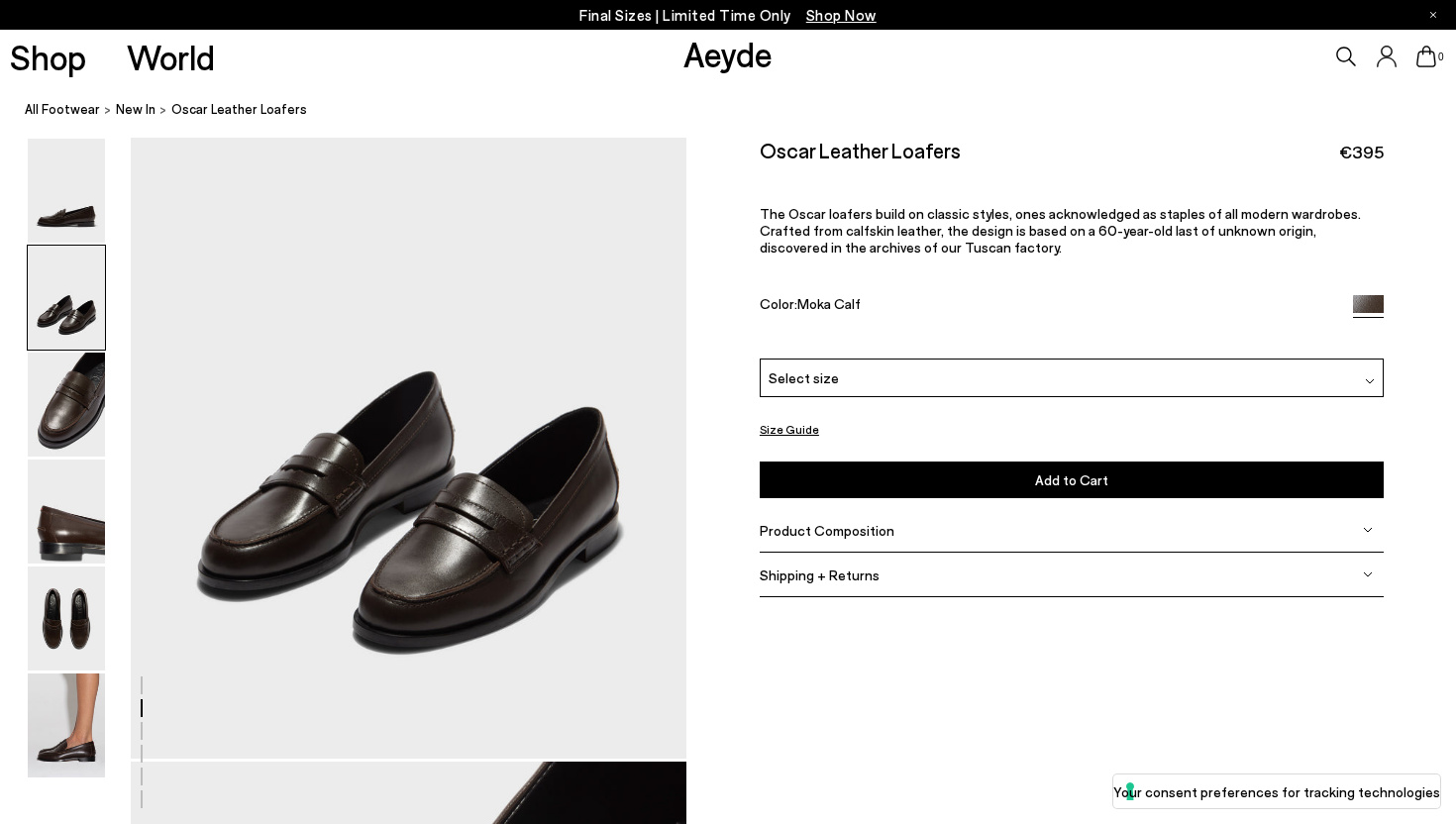 scroll, scrollTop: 691, scrollLeft: 0, axis: vertical 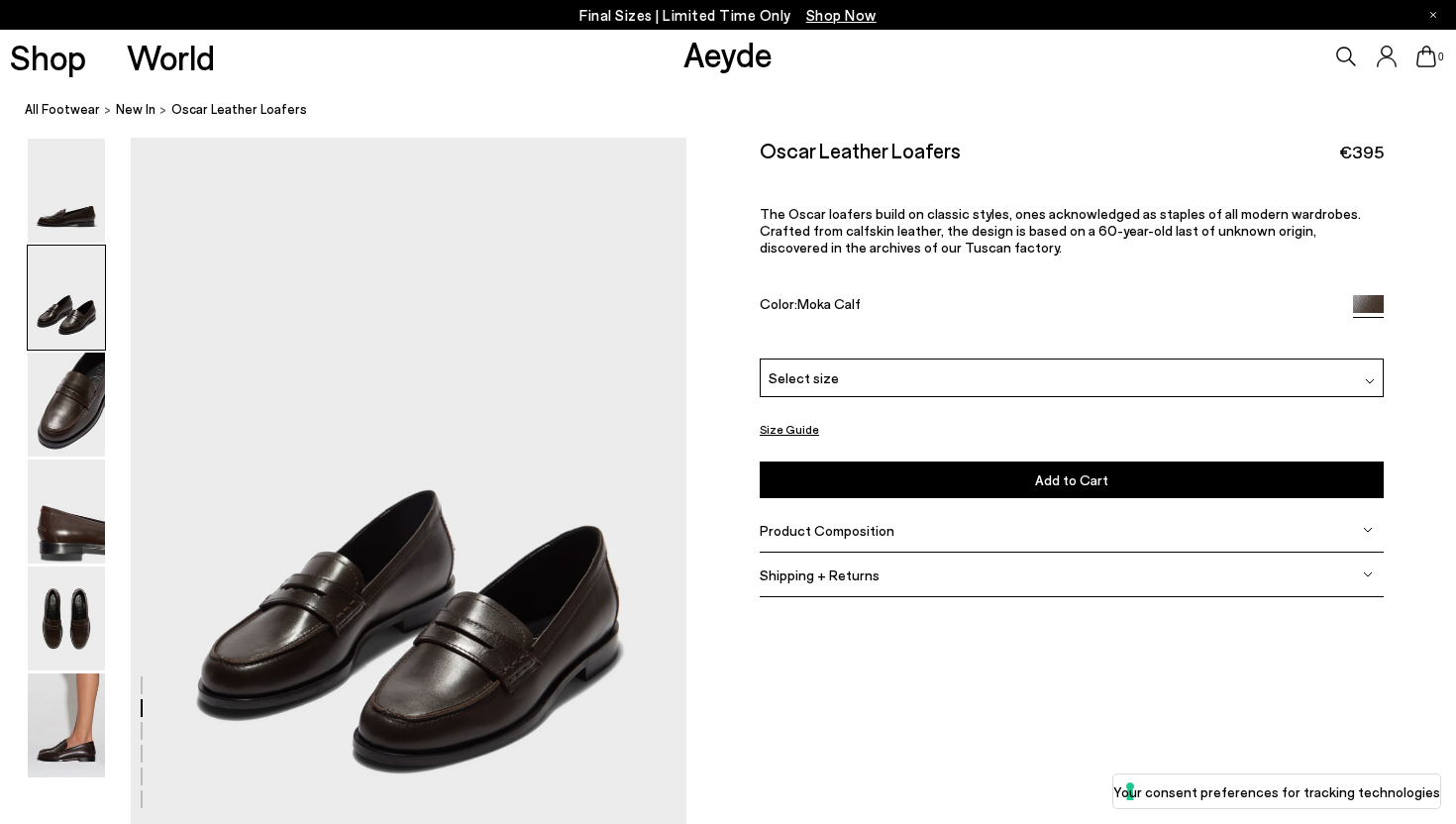 click on "Select size" at bounding box center [1072, 377] 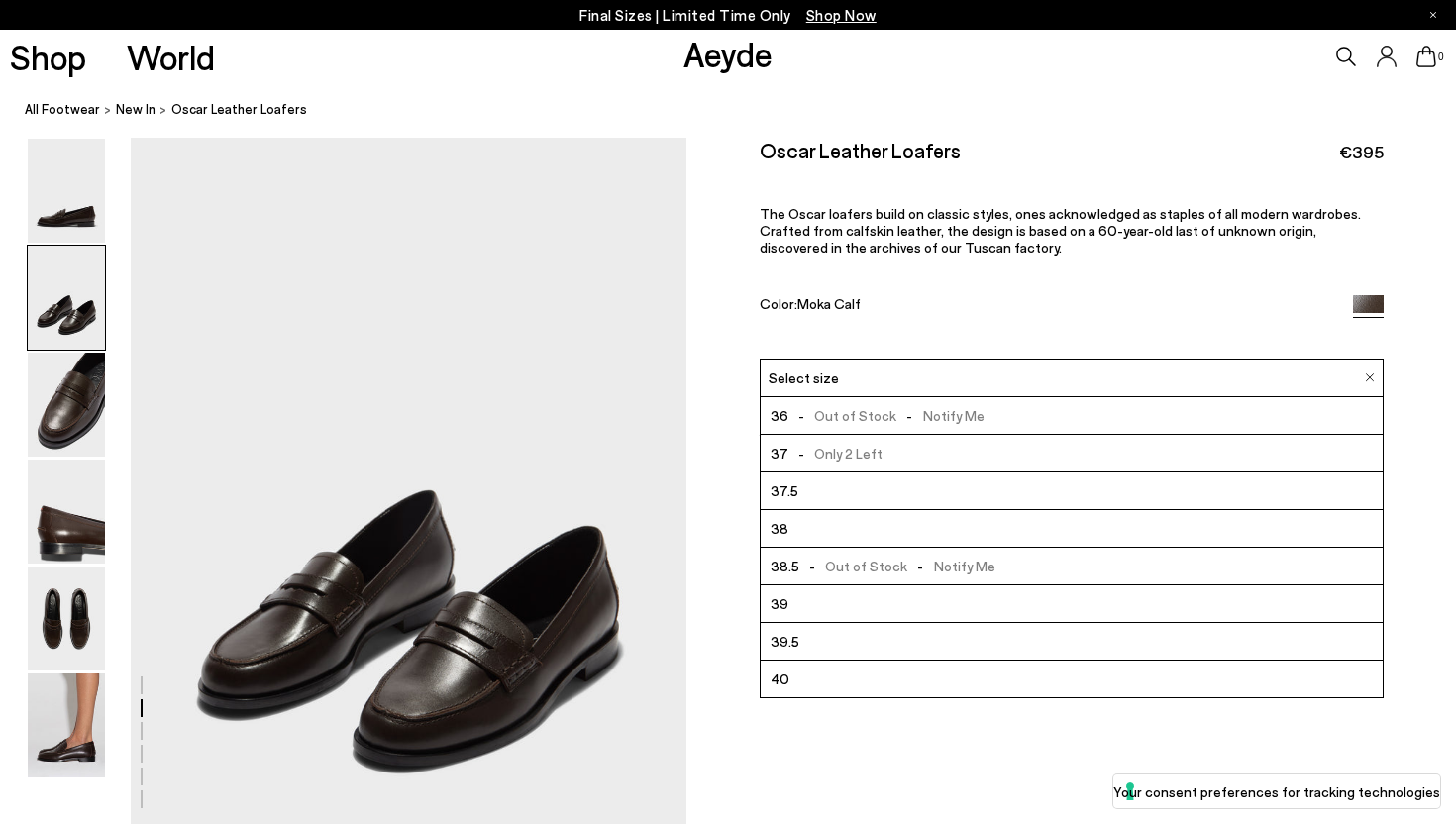 click on "Color:  Moka Calf" at bounding box center (1046, 306) 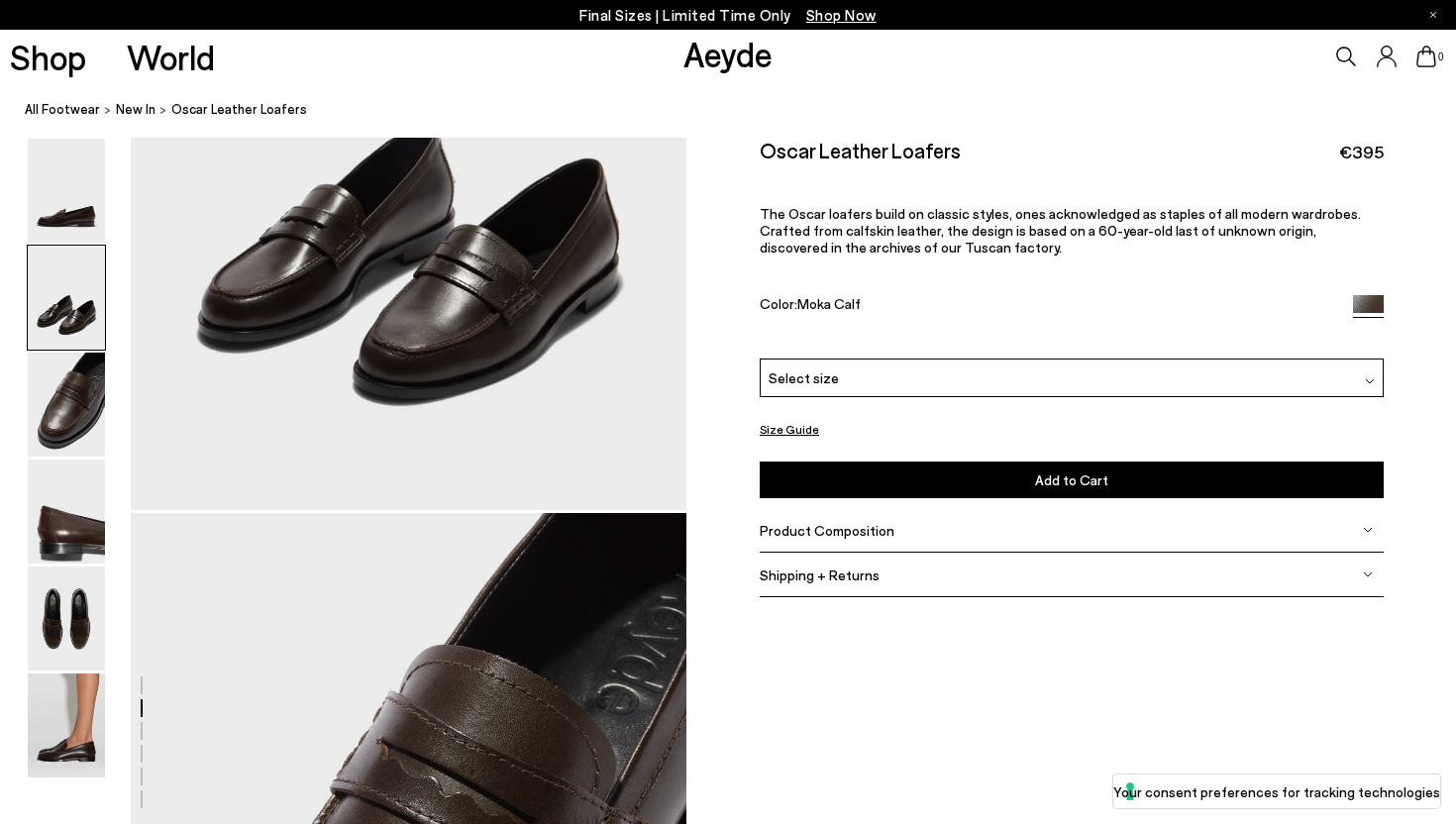scroll, scrollTop: 1649, scrollLeft: 0, axis: vertical 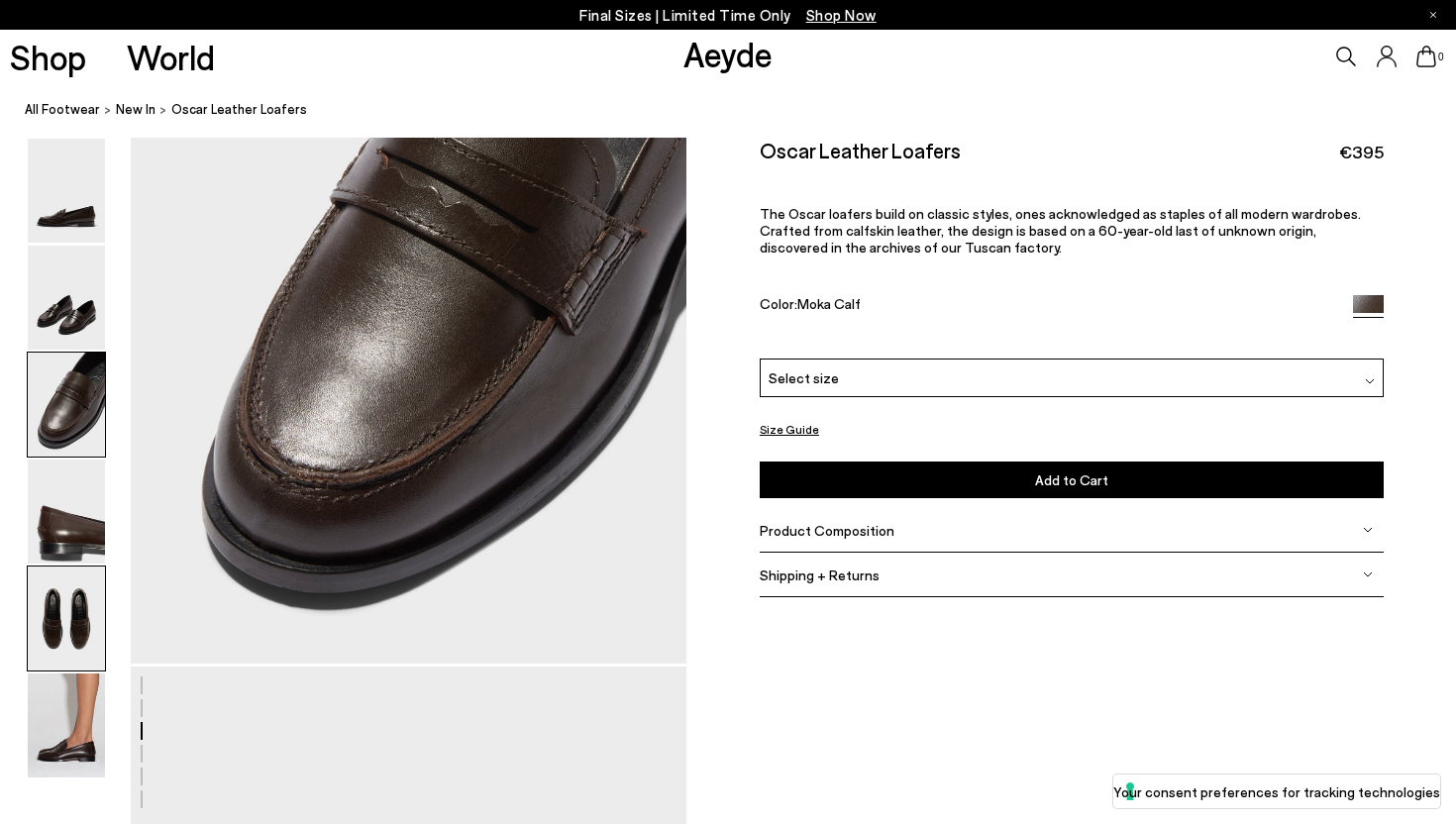 click at bounding box center (66, 618) 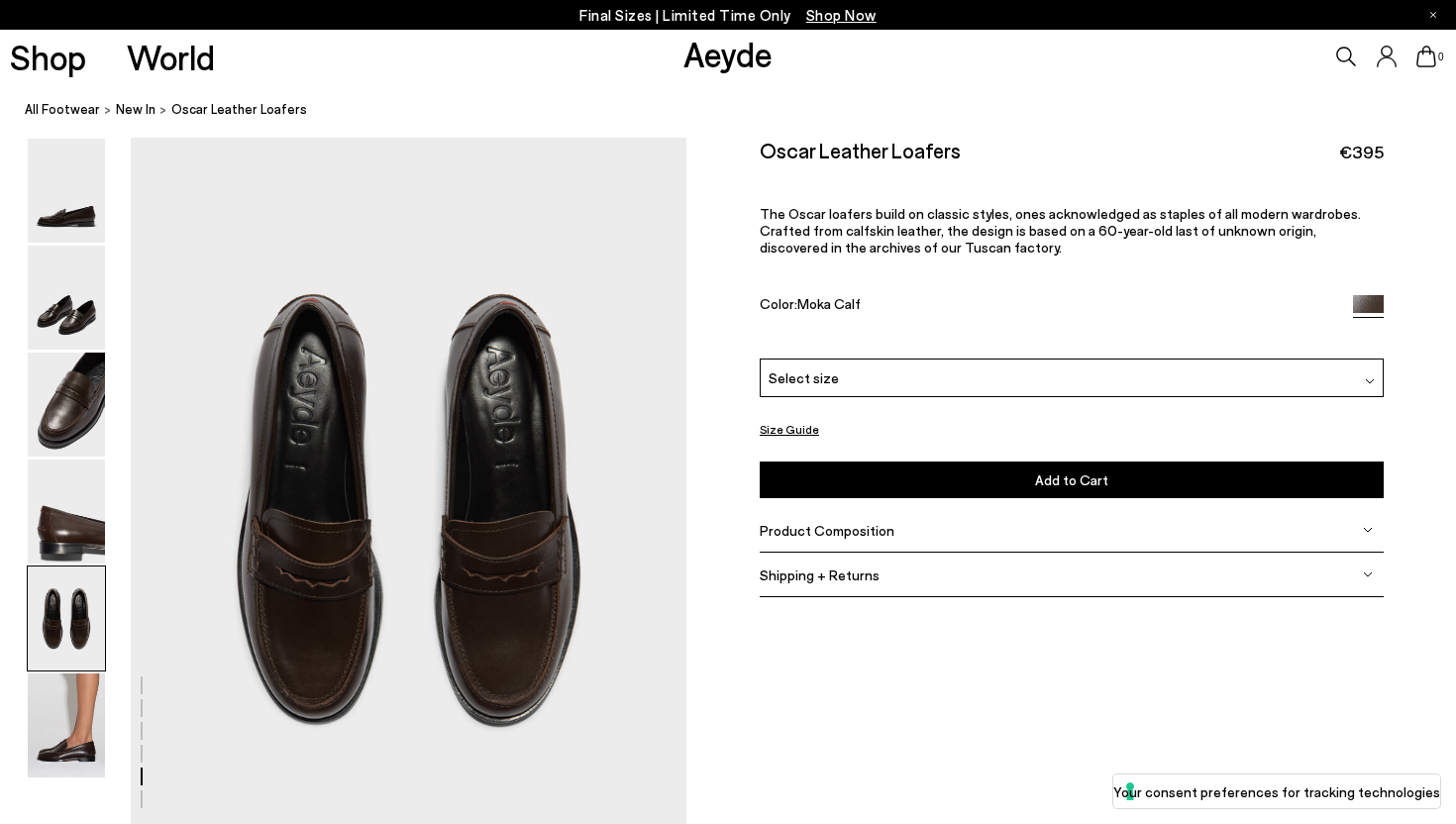 scroll, scrollTop: 2925, scrollLeft: 0, axis: vertical 